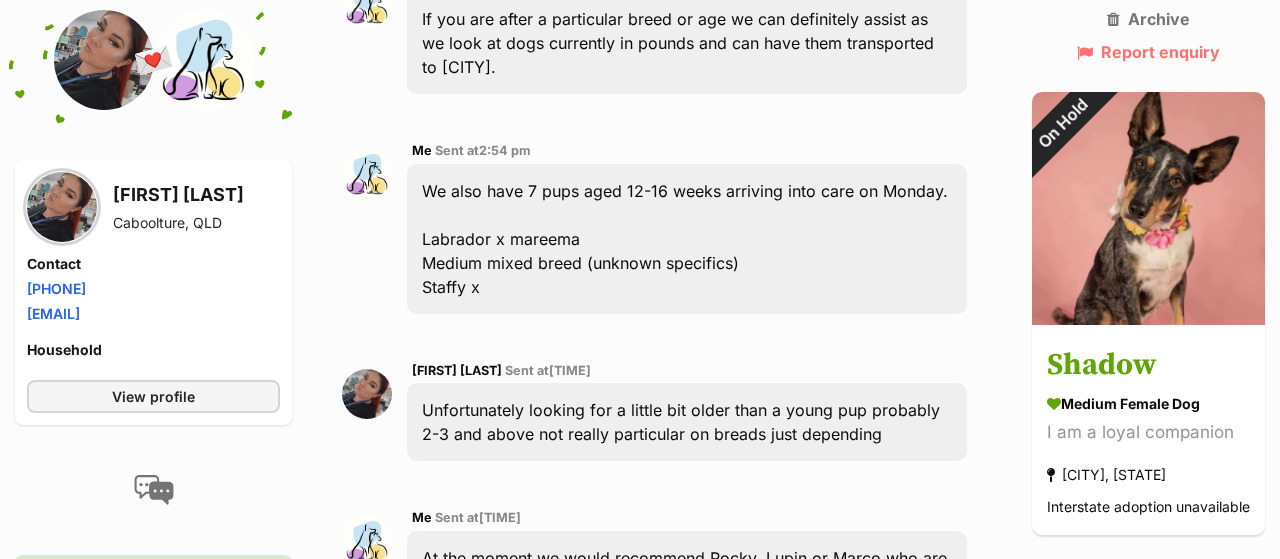 scroll, scrollTop: 7280, scrollLeft: 0, axis: vertical 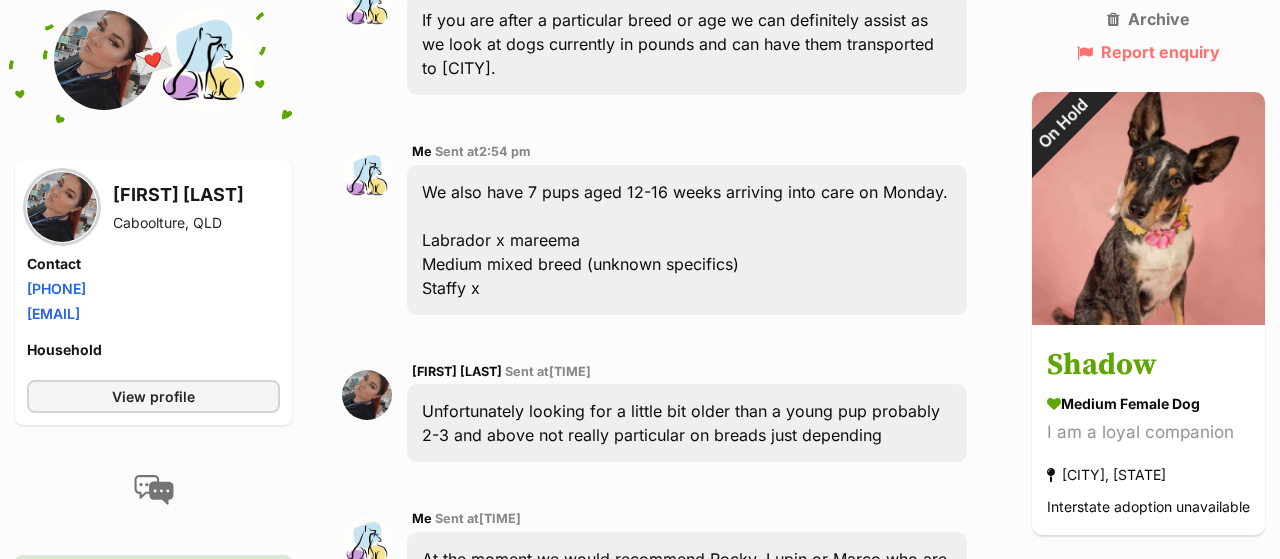 click on "https://www.petrescue.com.au/groups/12227?species=dog#pet-listings" at bounding box center (666, -115) 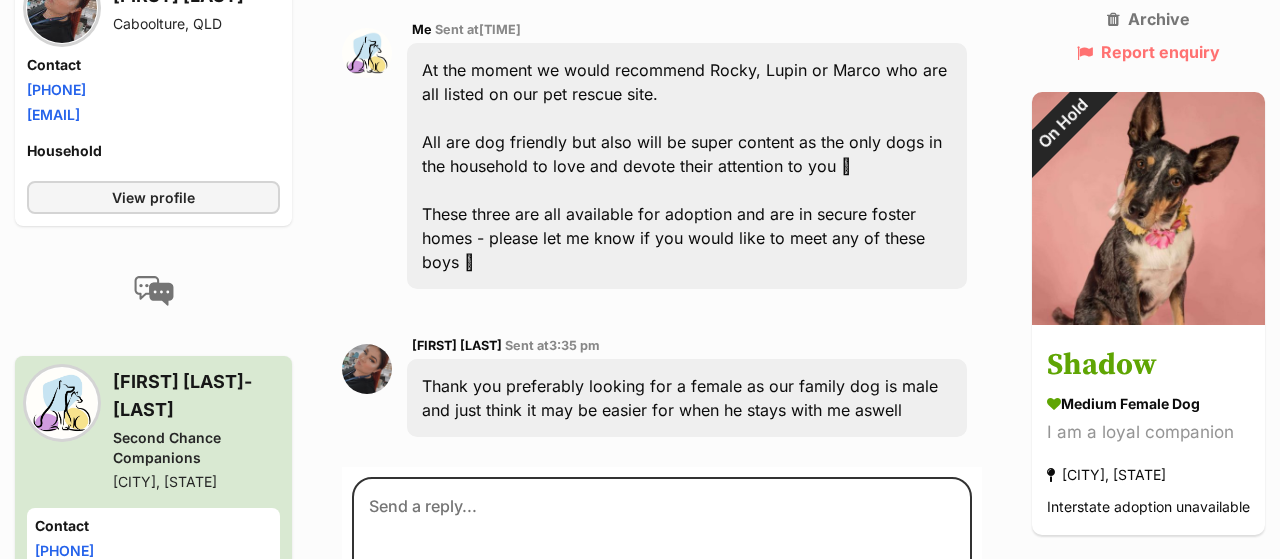 scroll, scrollTop: 7800, scrollLeft: 0, axis: vertical 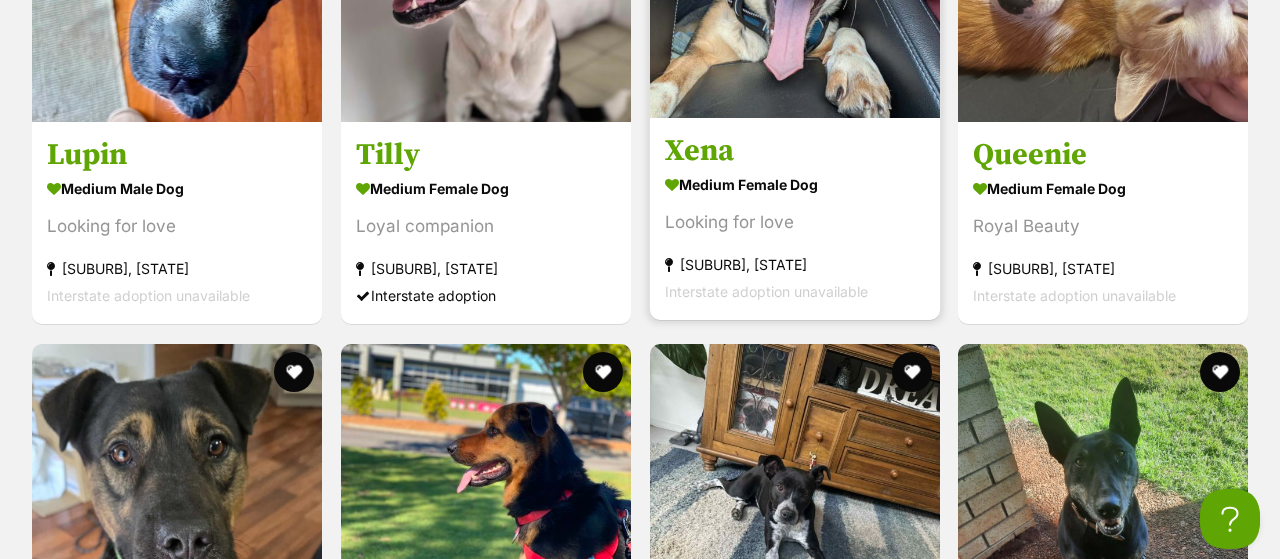 click on "Xena" at bounding box center (795, 152) 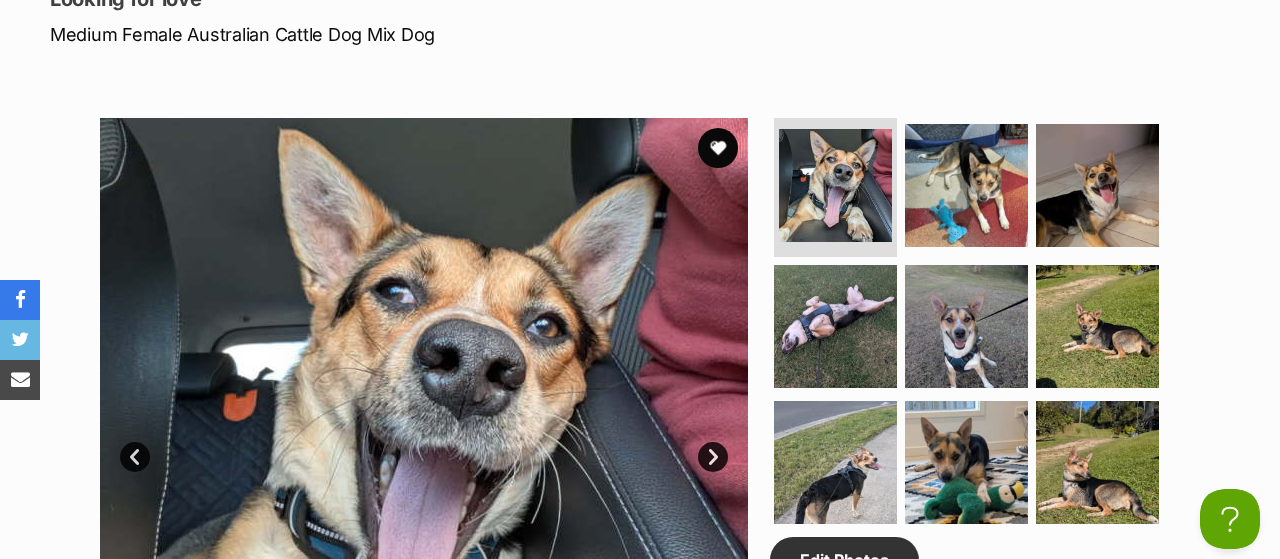 scroll, scrollTop: 832, scrollLeft: 0, axis: vertical 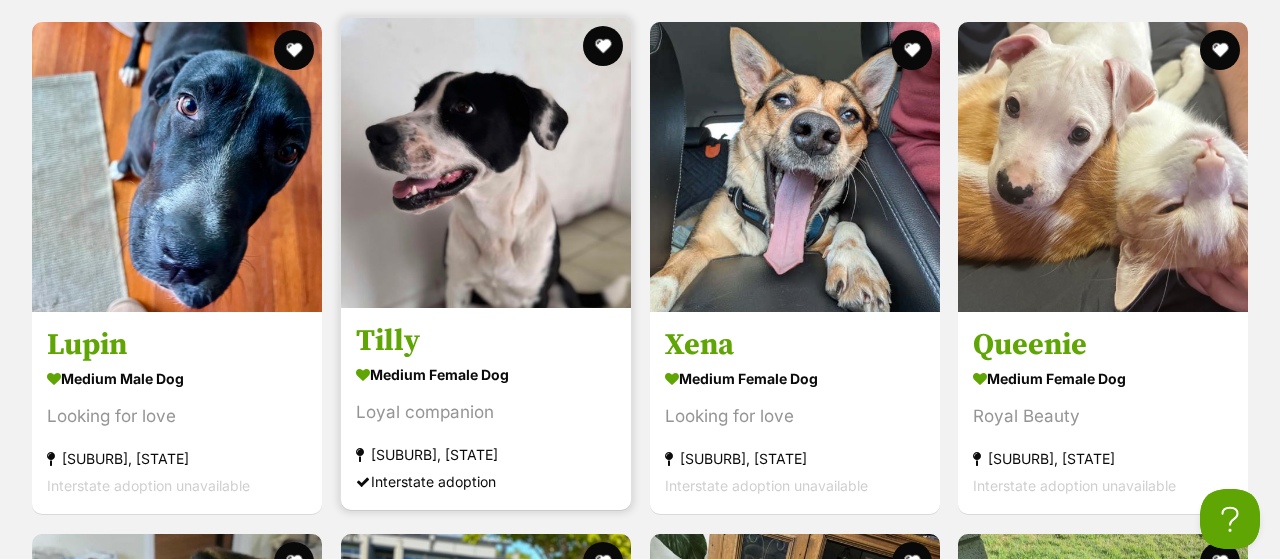 click on "Tilly" at bounding box center [486, 342] 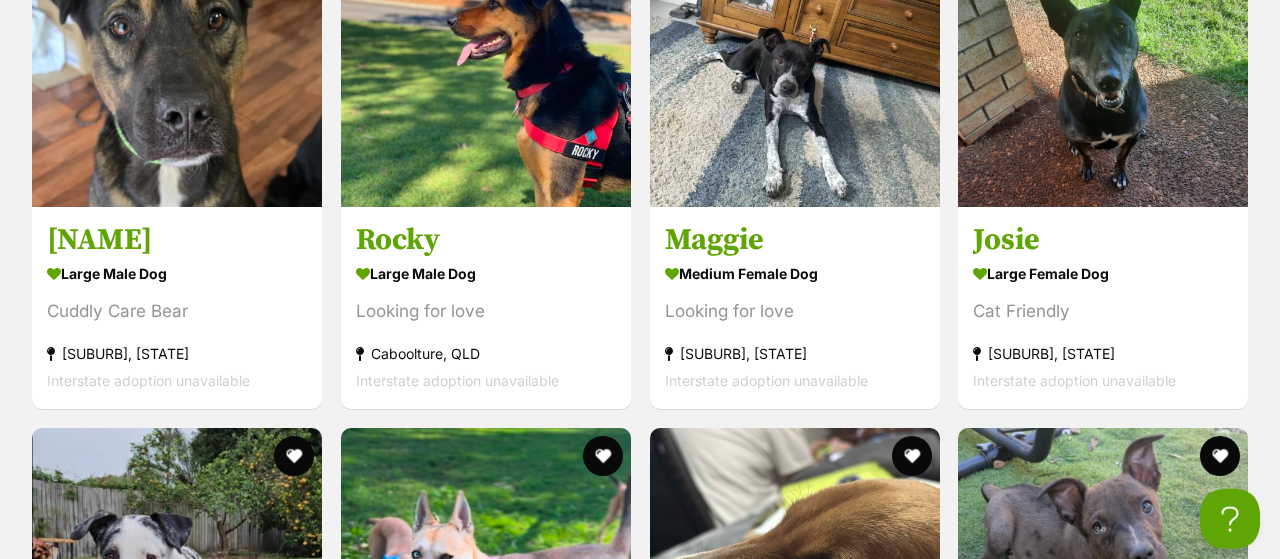 scroll, scrollTop: 3185, scrollLeft: 0, axis: vertical 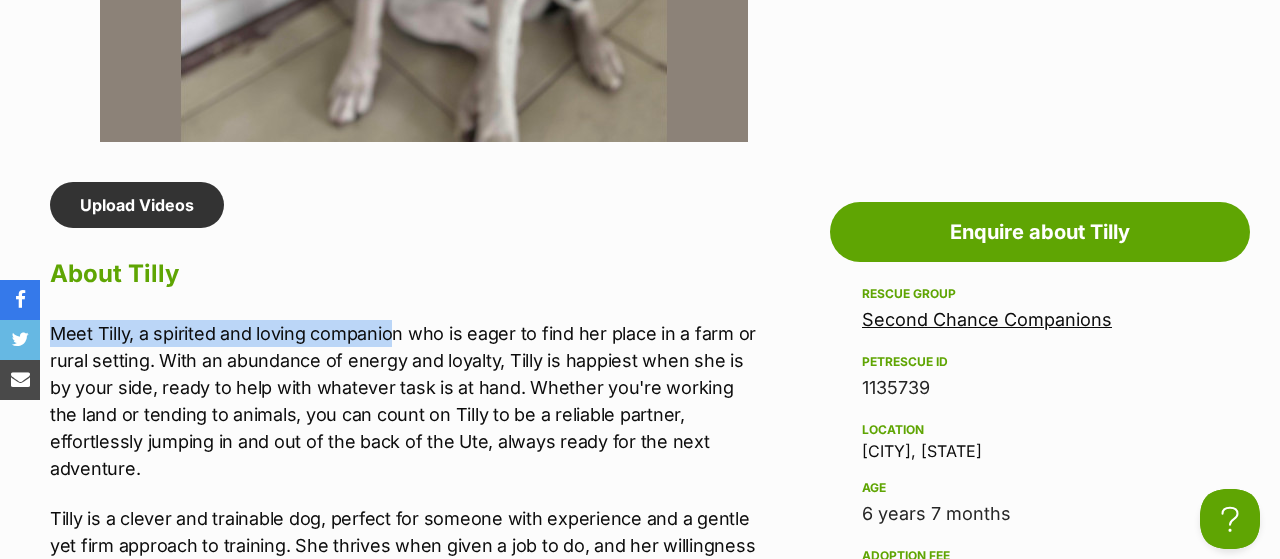 drag, startPoint x: 396, startPoint y: 339, endPoint x: 451, endPoint y: 241, distance: 112.37882 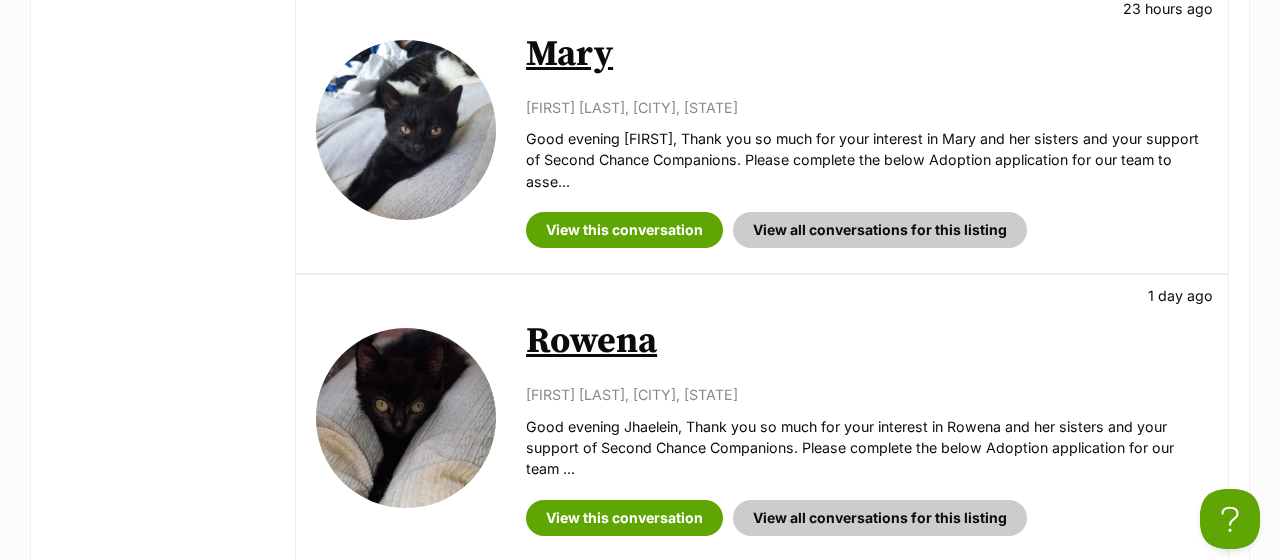scroll, scrollTop: 1664, scrollLeft: 0, axis: vertical 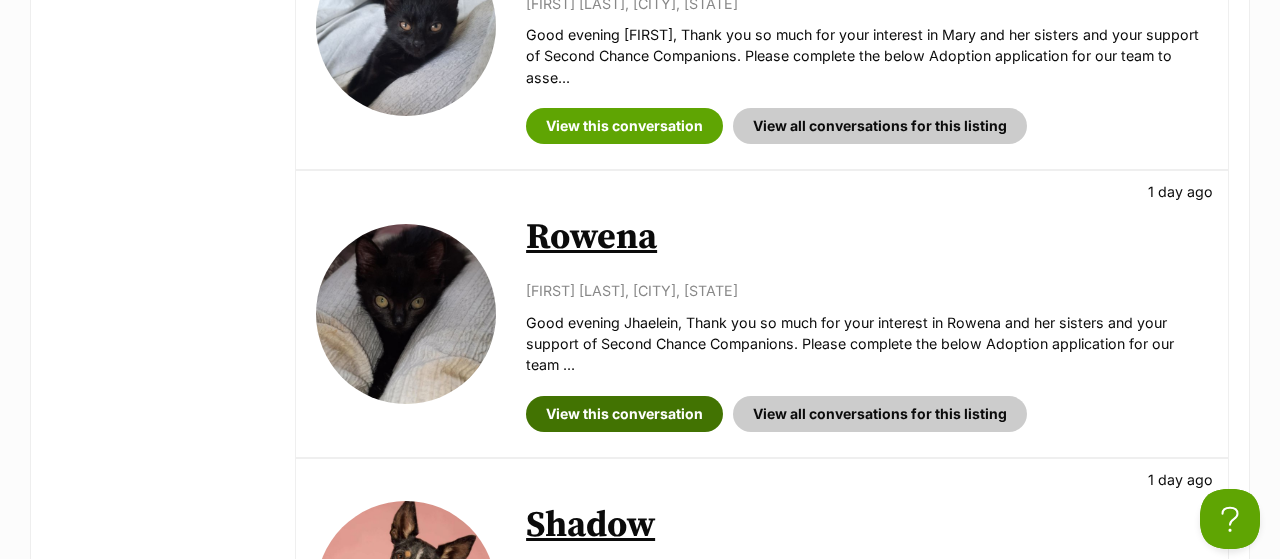 click on "View this conversation" at bounding box center [624, 414] 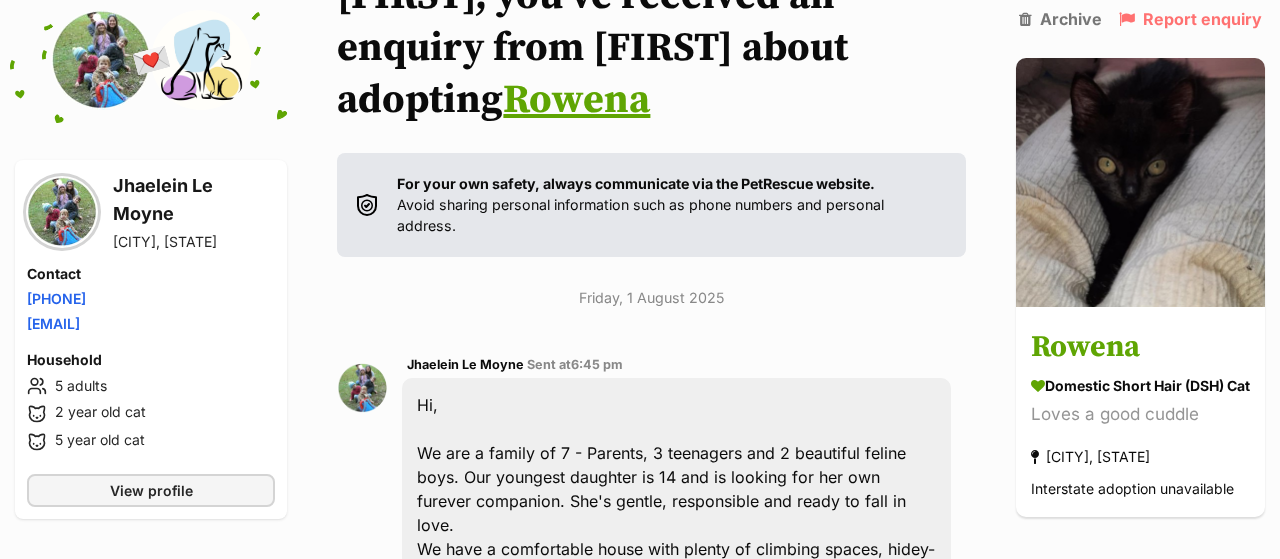 scroll, scrollTop: 0, scrollLeft: 0, axis: both 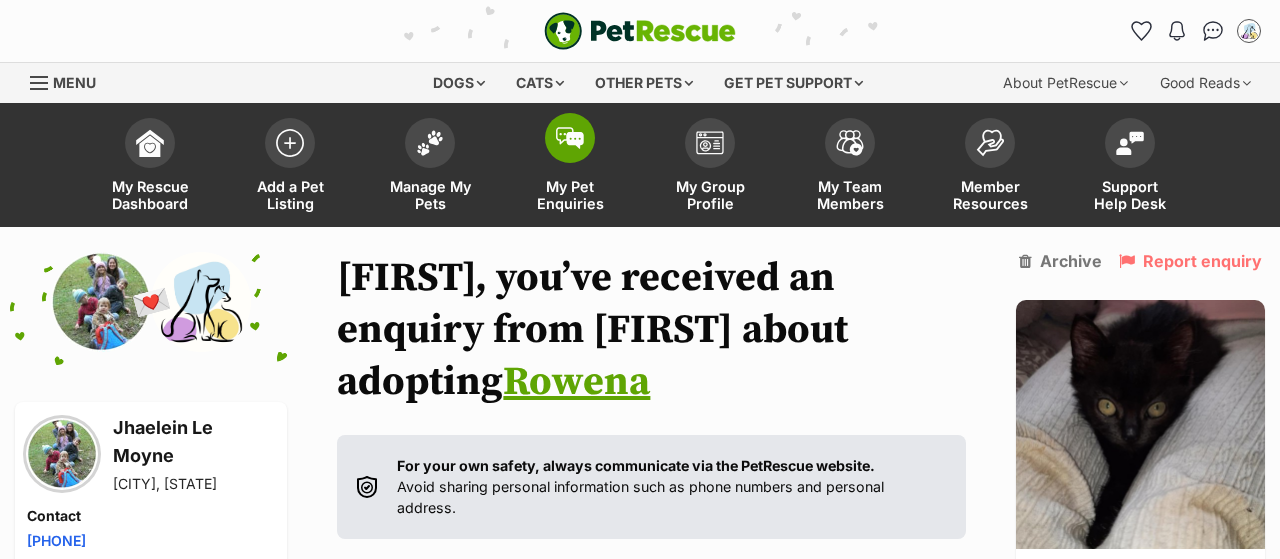 click on "My Pet Enquiries" at bounding box center (570, 195) 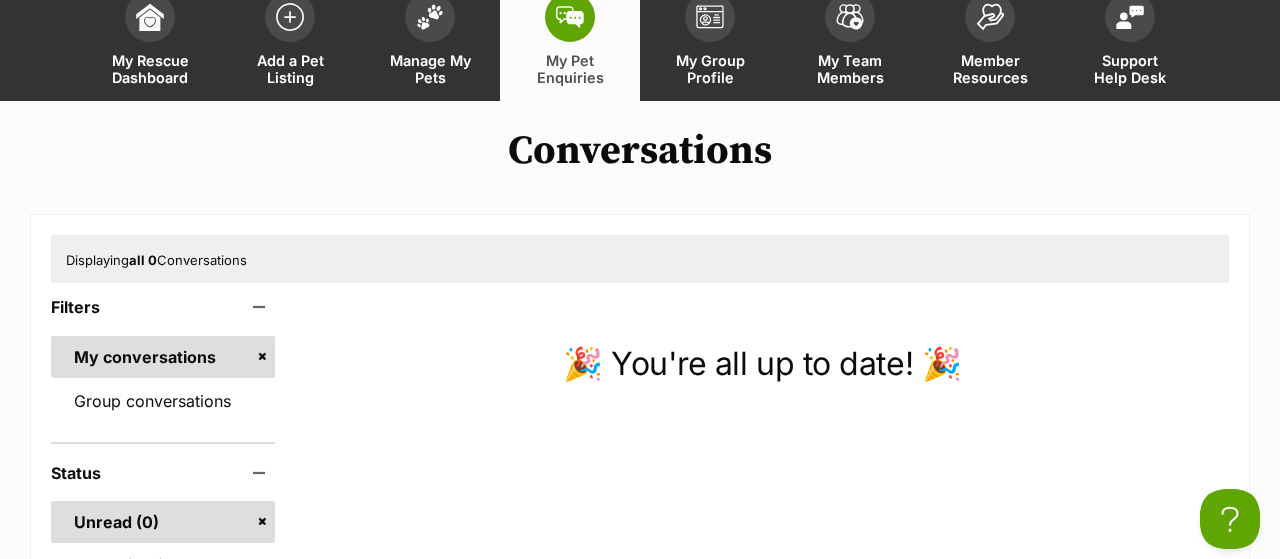 scroll, scrollTop: 0, scrollLeft: 0, axis: both 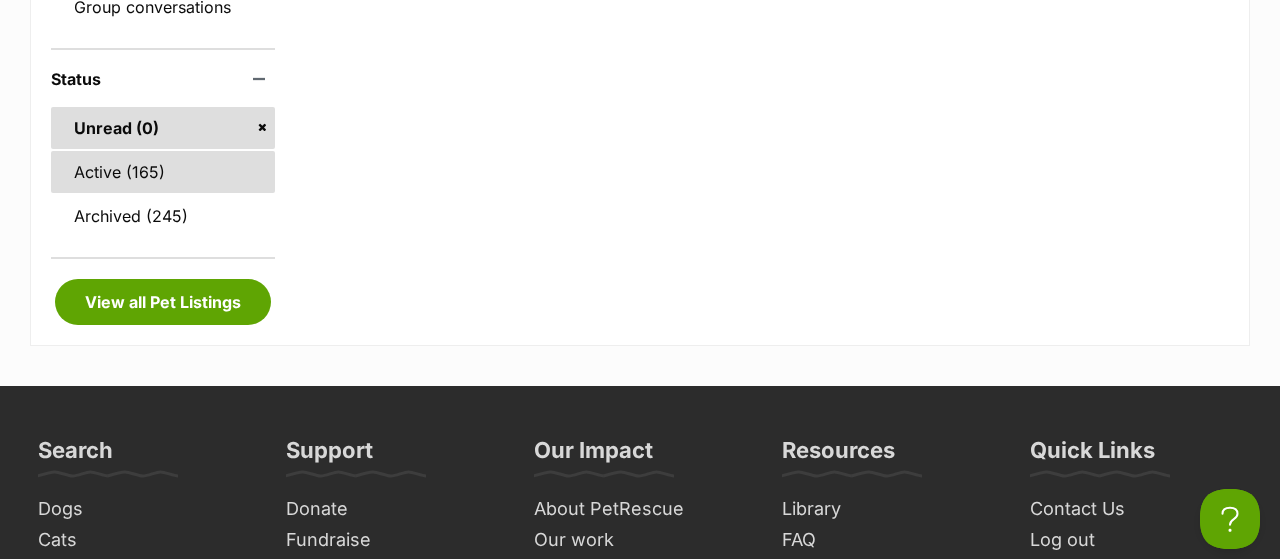 click on "Active (165)" at bounding box center (163, 172) 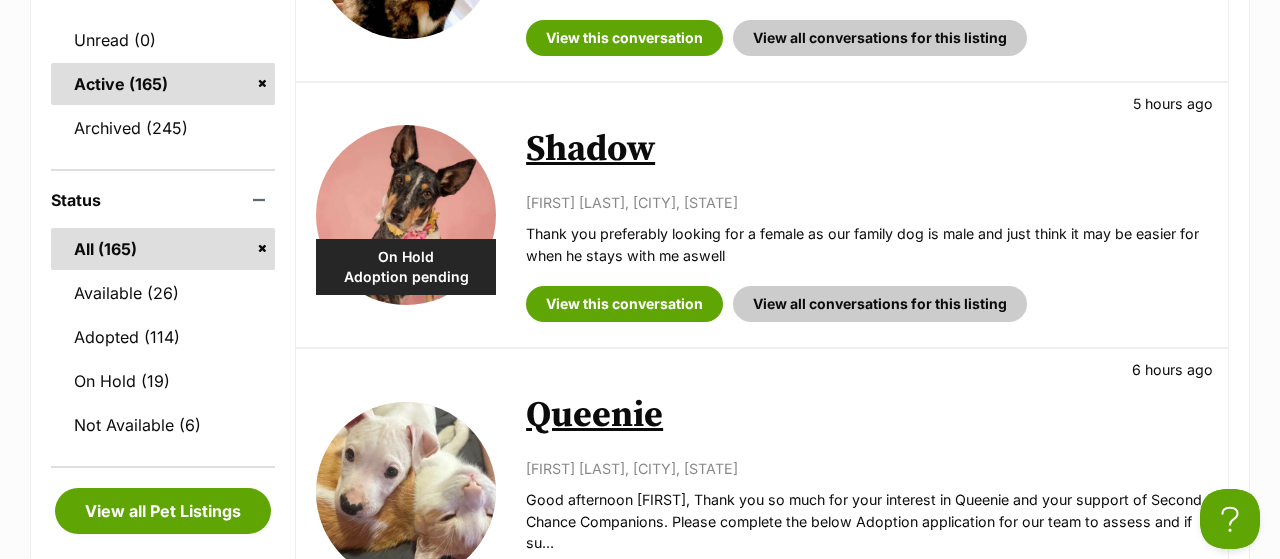 scroll, scrollTop: 0, scrollLeft: 0, axis: both 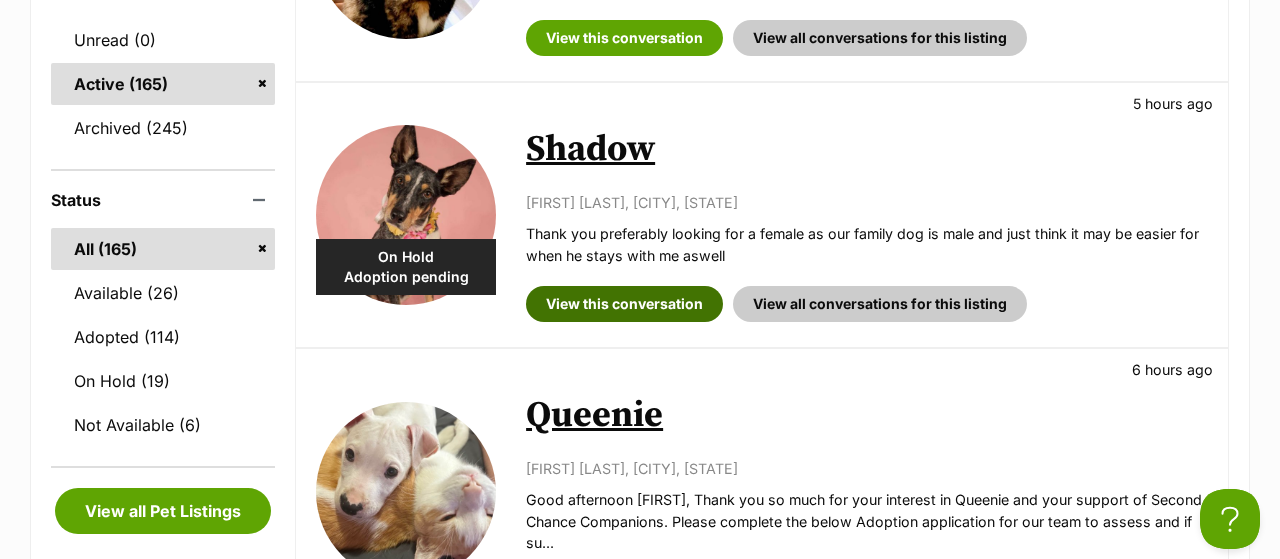 click on "View this conversation" at bounding box center (624, 304) 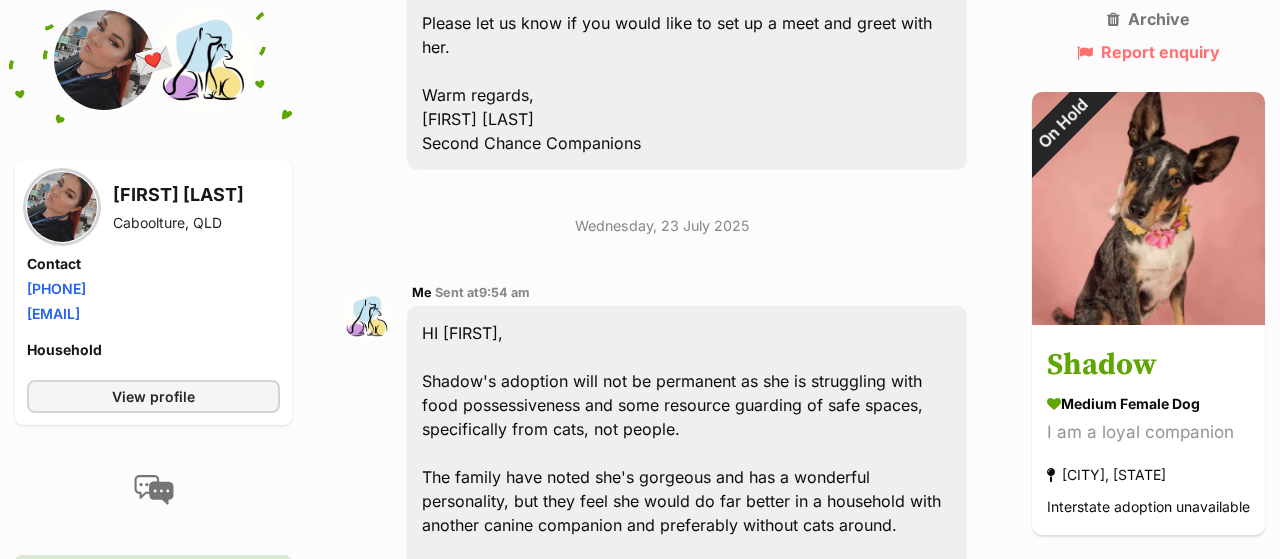 scroll, scrollTop: 3016, scrollLeft: 0, axis: vertical 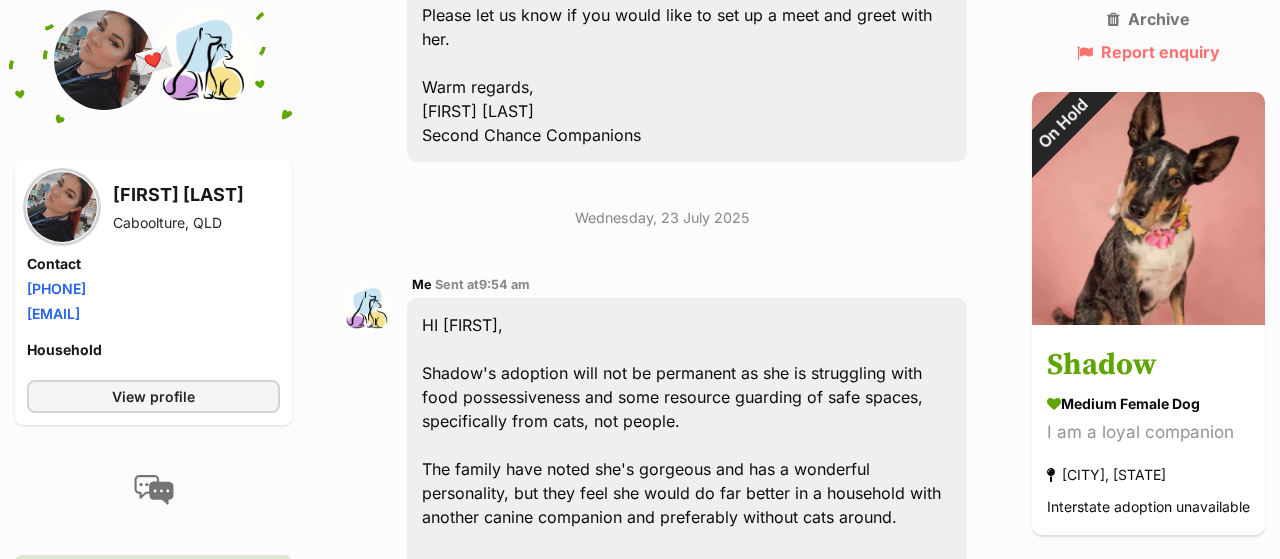 drag, startPoint x: 504, startPoint y: 125, endPoint x: 603, endPoint y: 172, distance: 109.59015 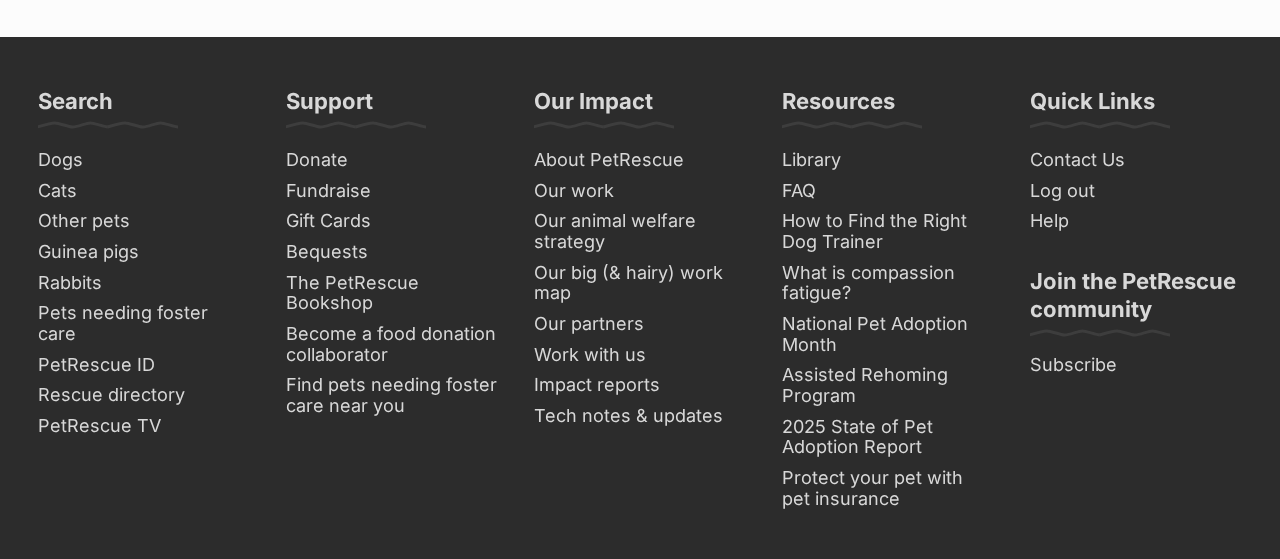 scroll, scrollTop: 8424, scrollLeft: 0, axis: vertical 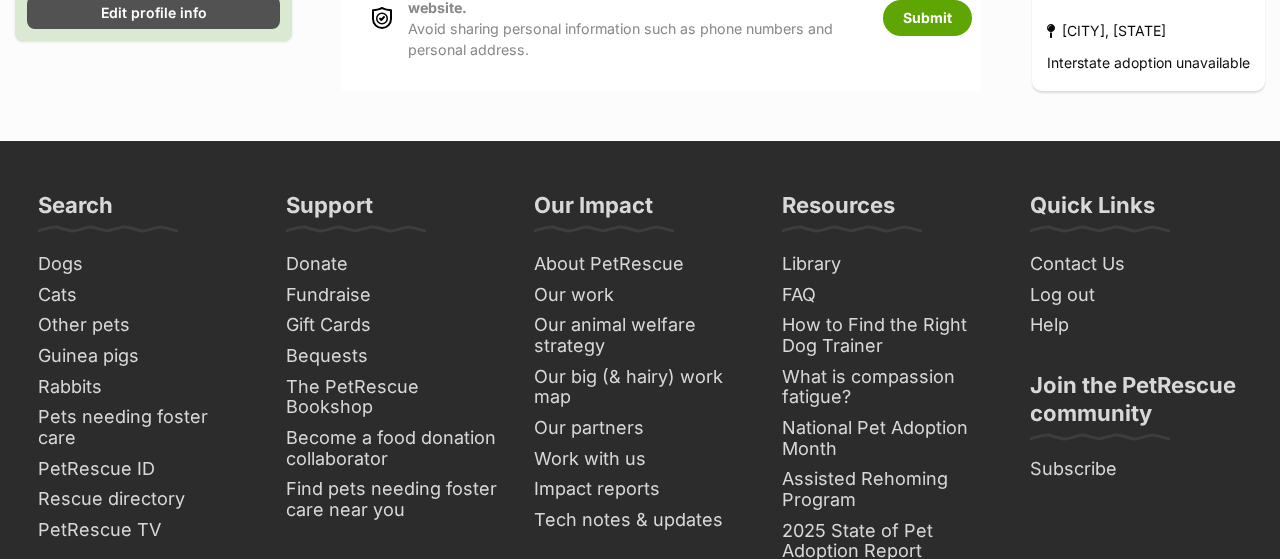 click at bounding box center (662, -118) 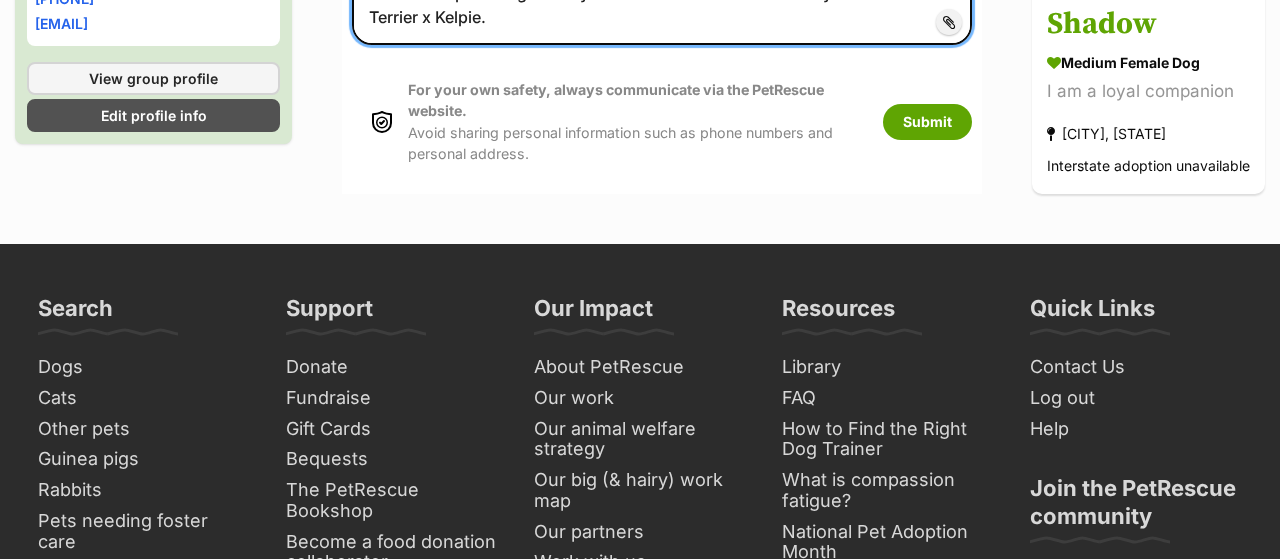 scroll, scrollTop: 35, scrollLeft: 0, axis: vertical 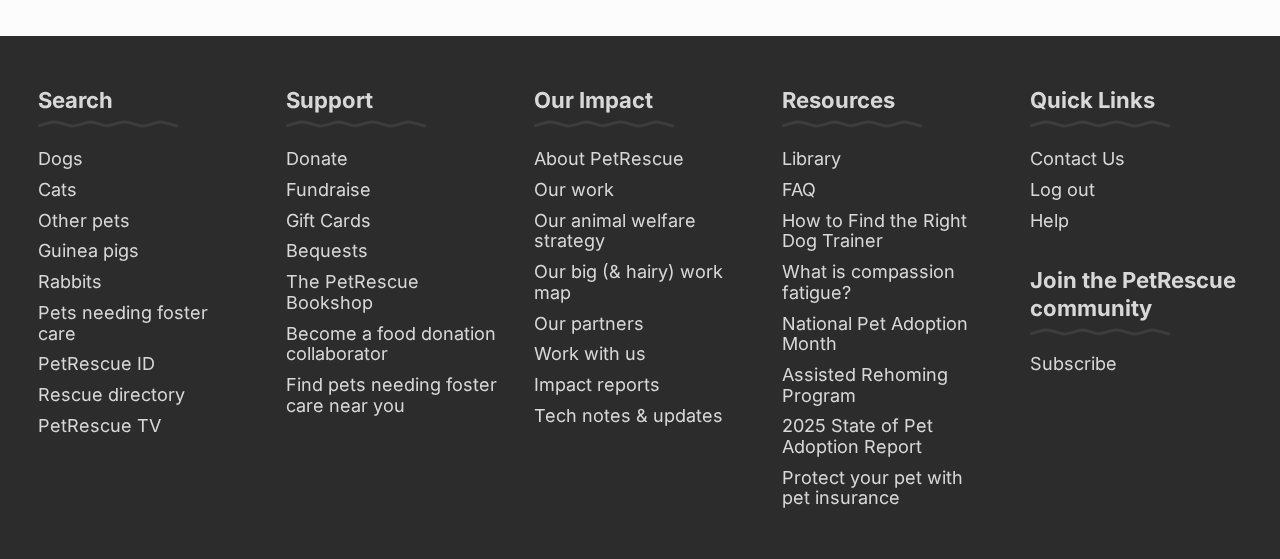 type on "Good evening Jessica,
We still have Josie available for fostering or adoption. She is currently located in Toowoomba but we can arrange for a meet and greet to occur somewhere in the middle.
Here is her profile again for you to have a look at. She is a 6 year old Bull Terrier x Kelpie.
https://www.savour-life.com.au/adopt-a-dog/search-now/view/90698" 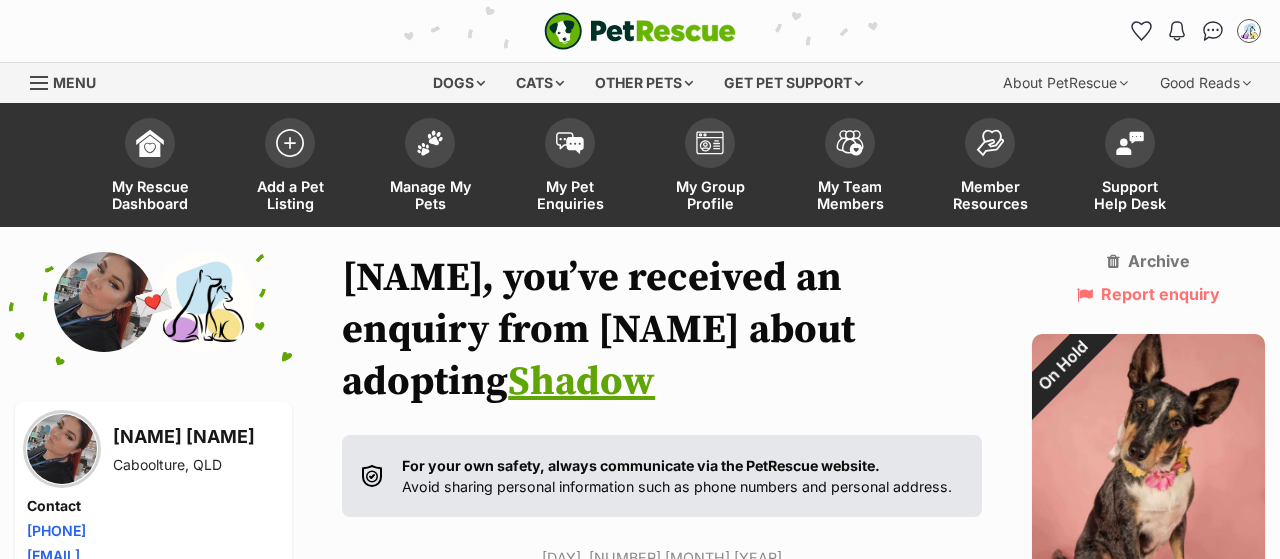 scroll, scrollTop: 8632, scrollLeft: 0, axis: vertical 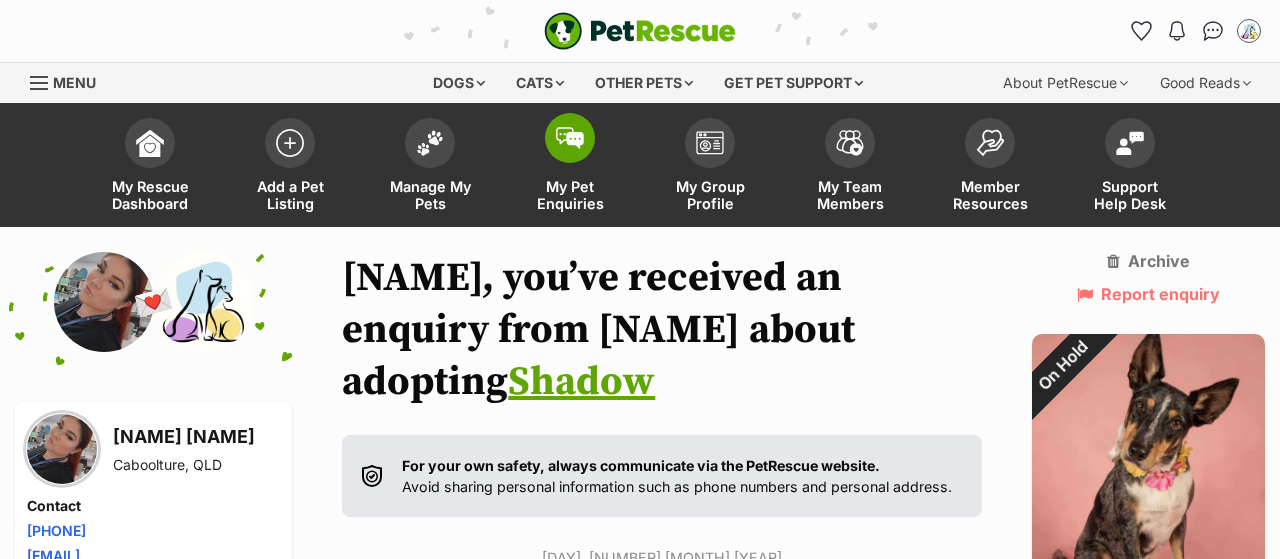 click at bounding box center [570, 138] 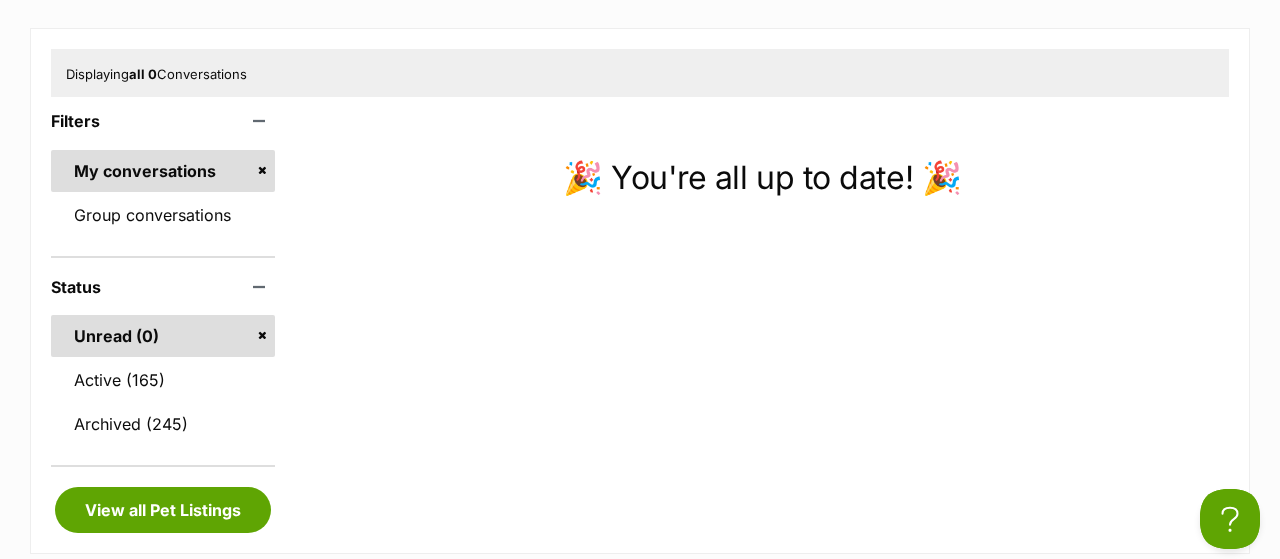 scroll, scrollTop: 0, scrollLeft: 0, axis: both 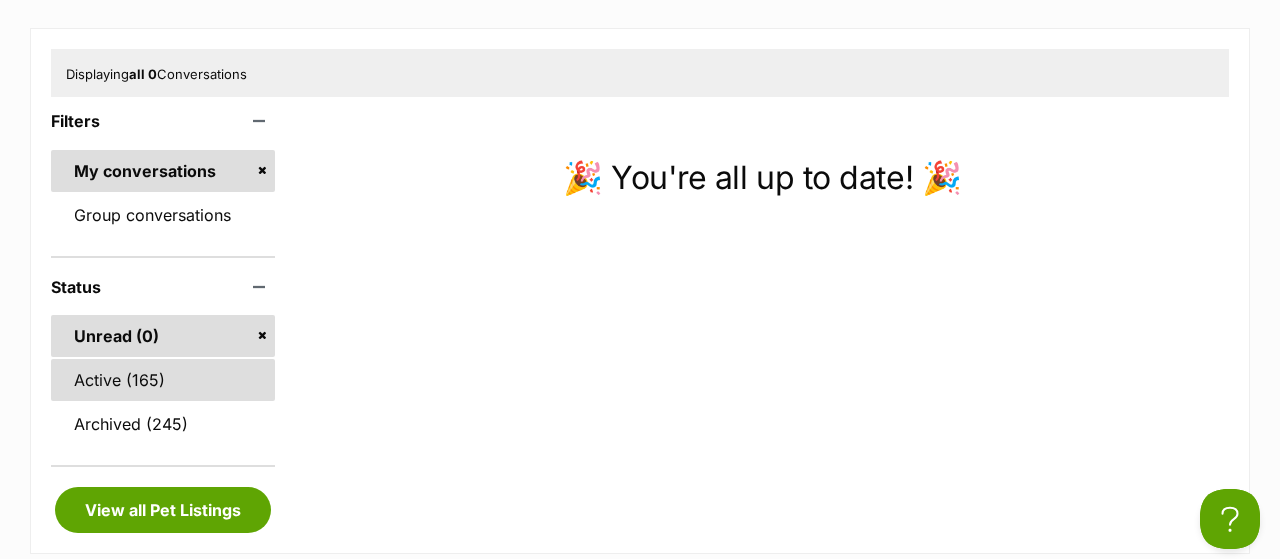 click on "Active (165)" at bounding box center [163, 380] 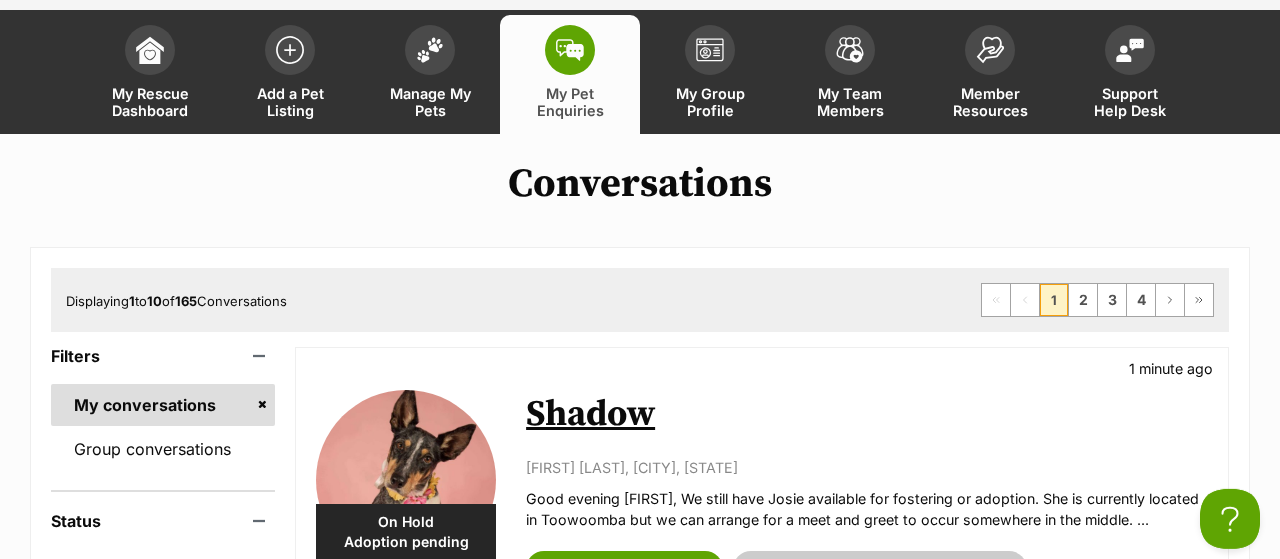 scroll, scrollTop: 0, scrollLeft: 0, axis: both 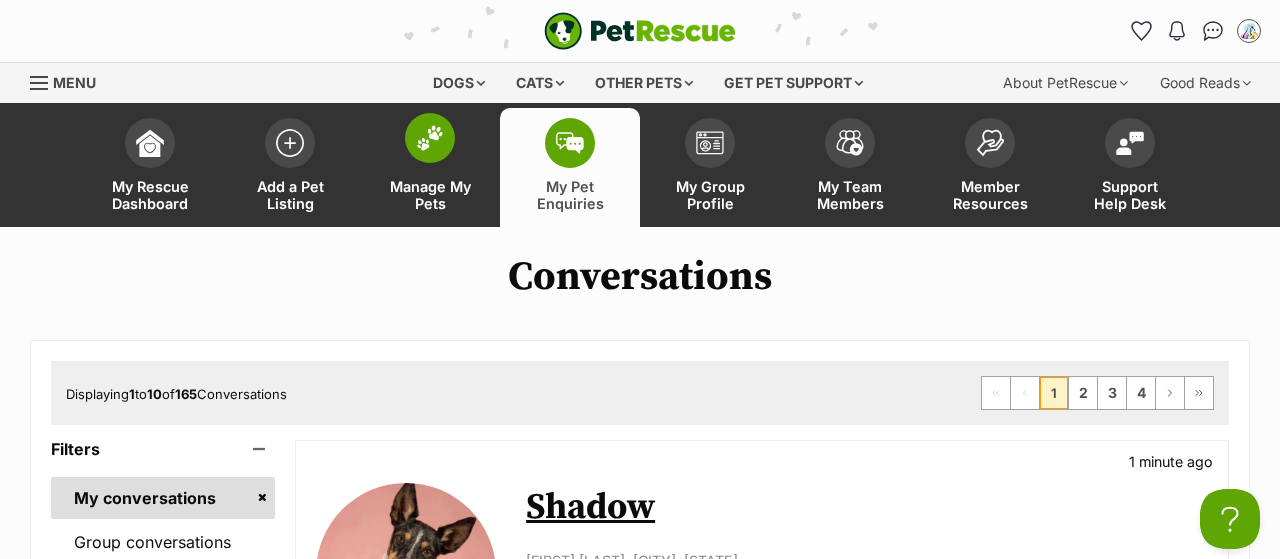 click on "Manage My Pets" at bounding box center [430, 195] 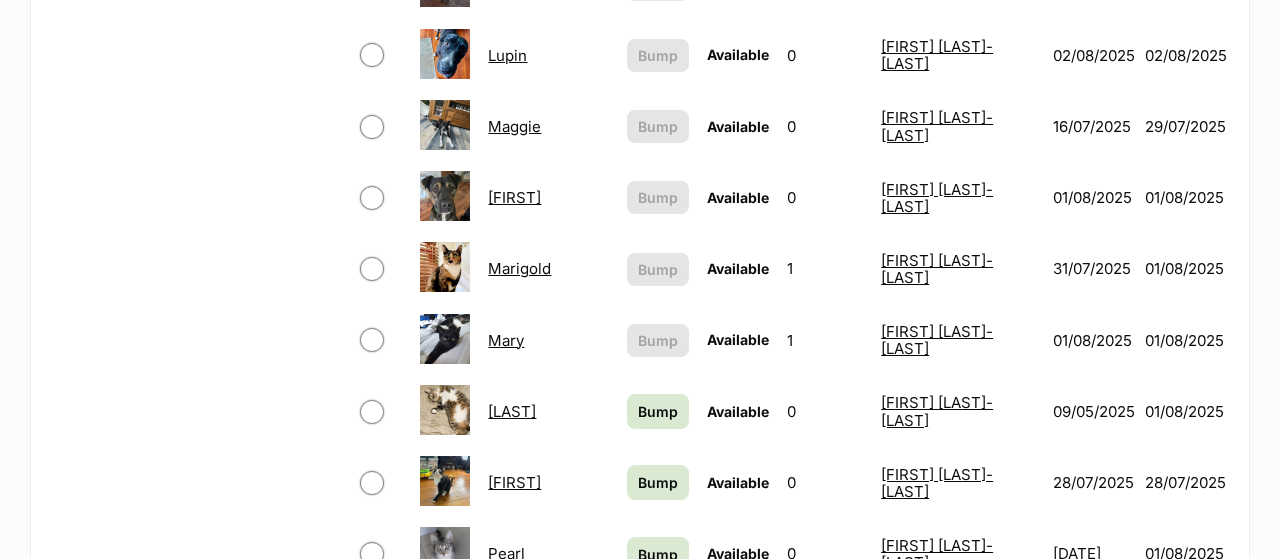 scroll, scrollTop: 1248, scrollLeft: 0, axis: vertical 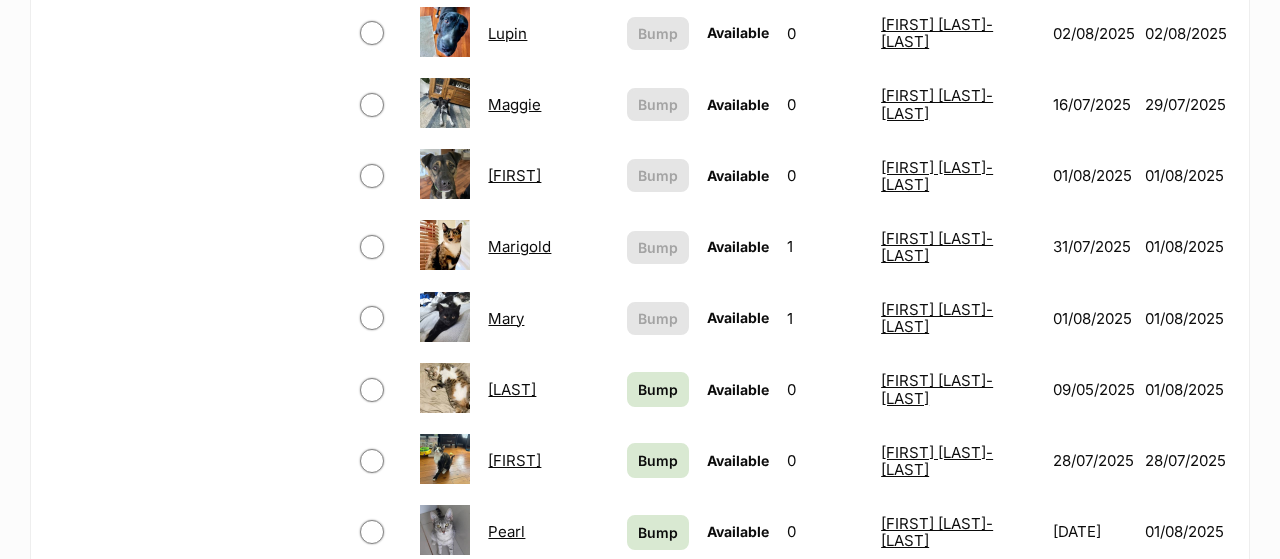 click at bounding box center (372, 318) 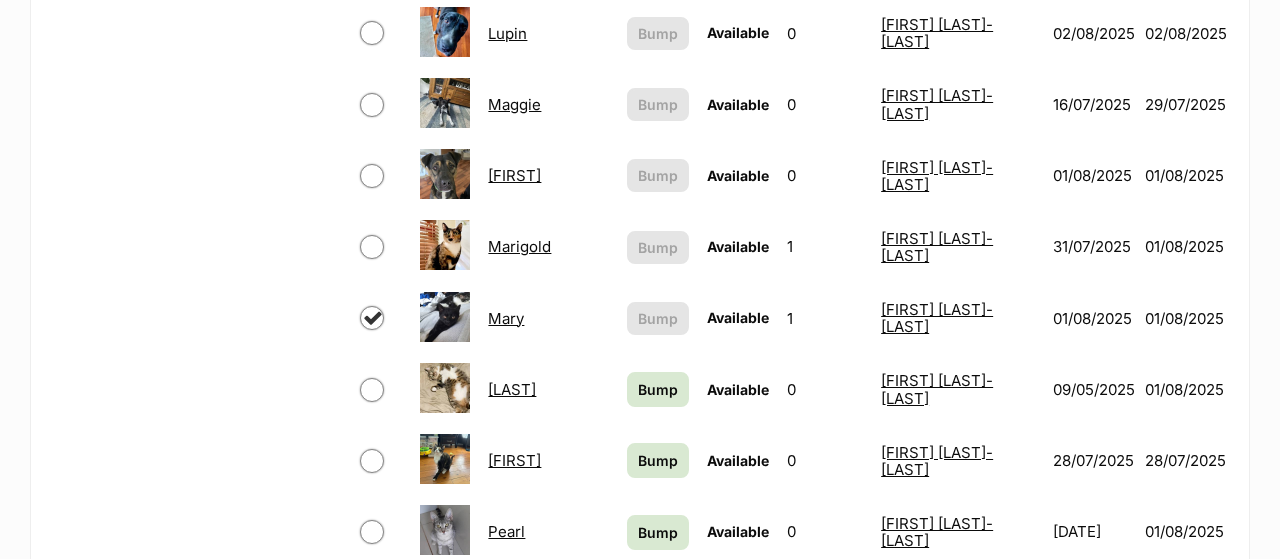 checkbox on "true" 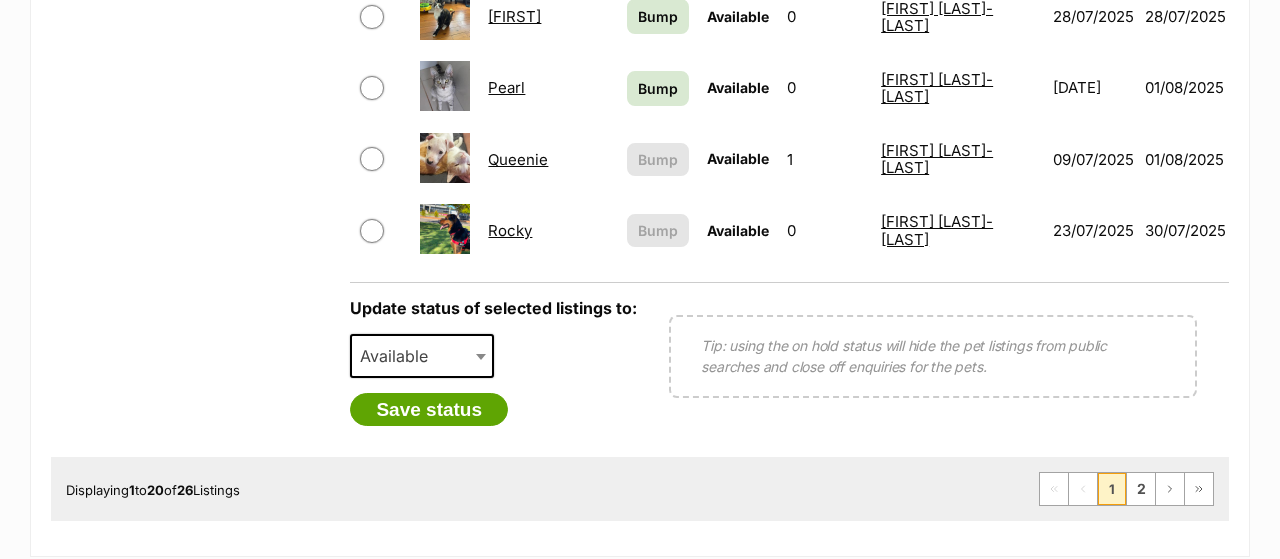 scroll, scrollTop: 1768, scrollLeft: 0, axis: vertical 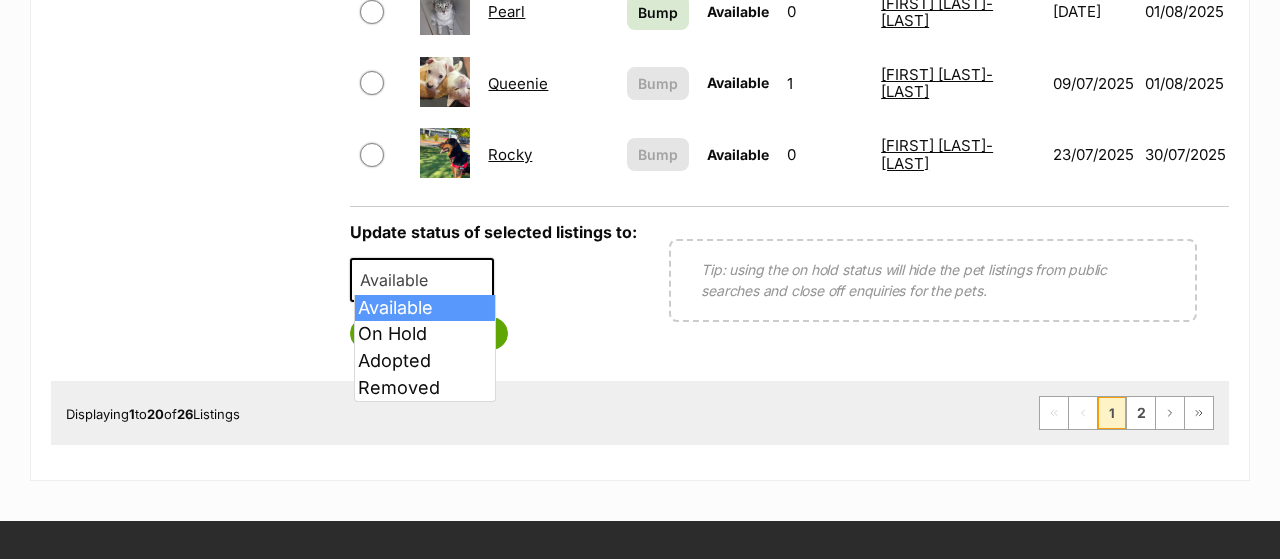 click on "Available" at bounding box center [400, 280] 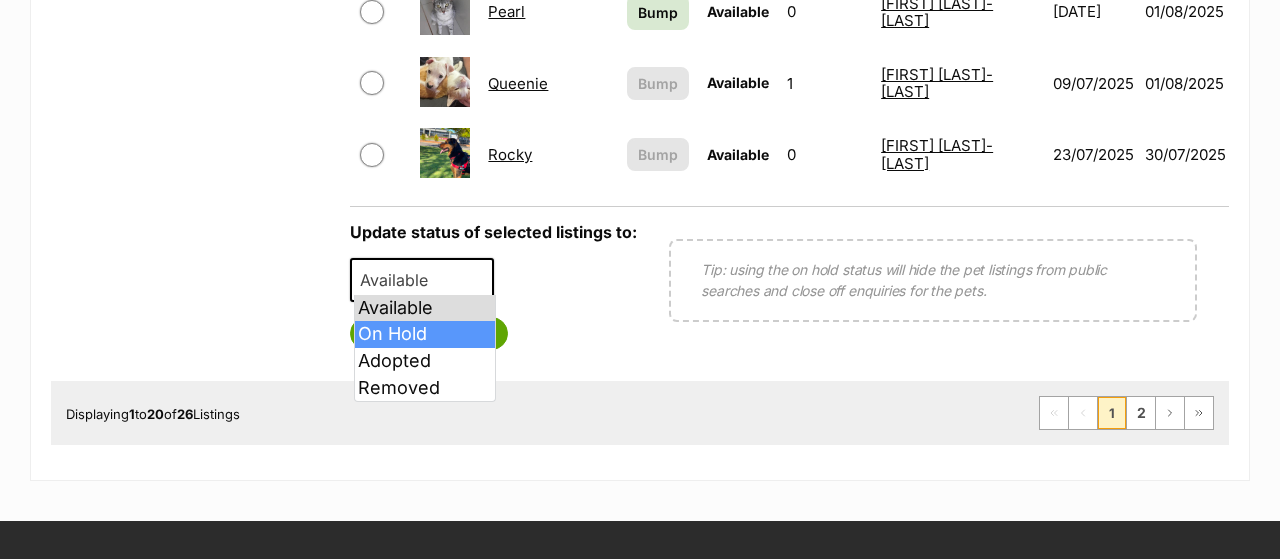 select on "on_hold" 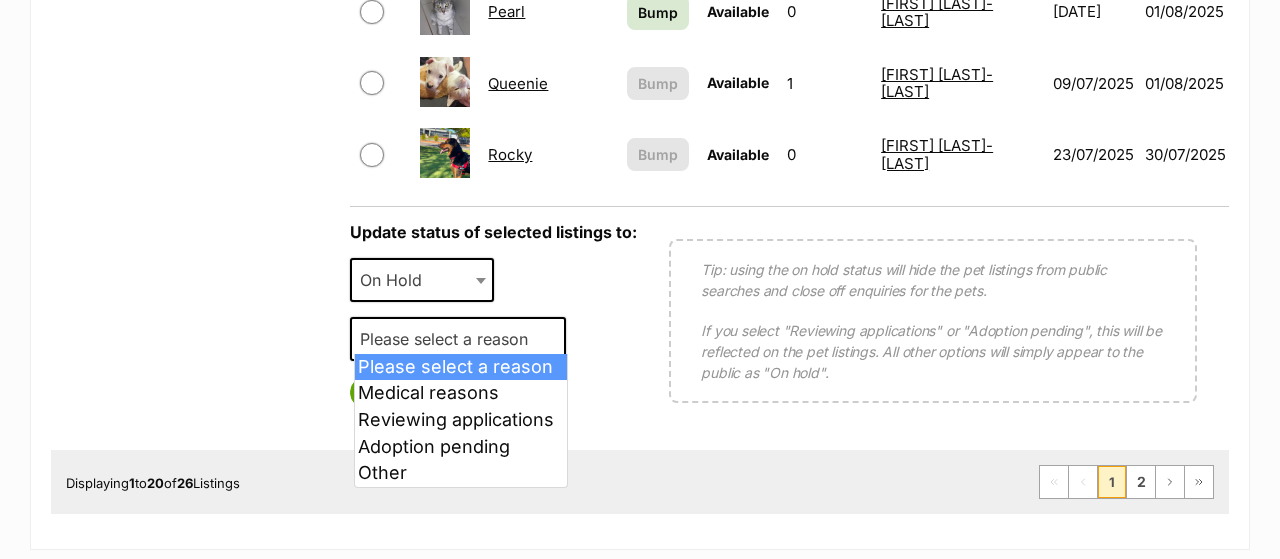 click on "Please select a reason" at bounding box center [450, 339] 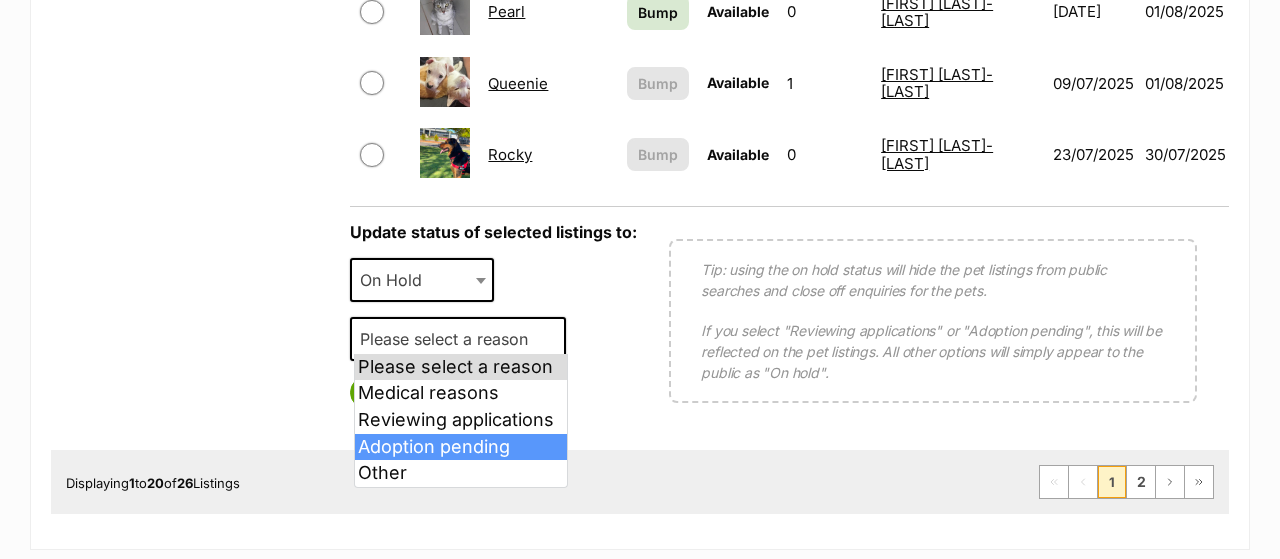 select on "adoption_pending" 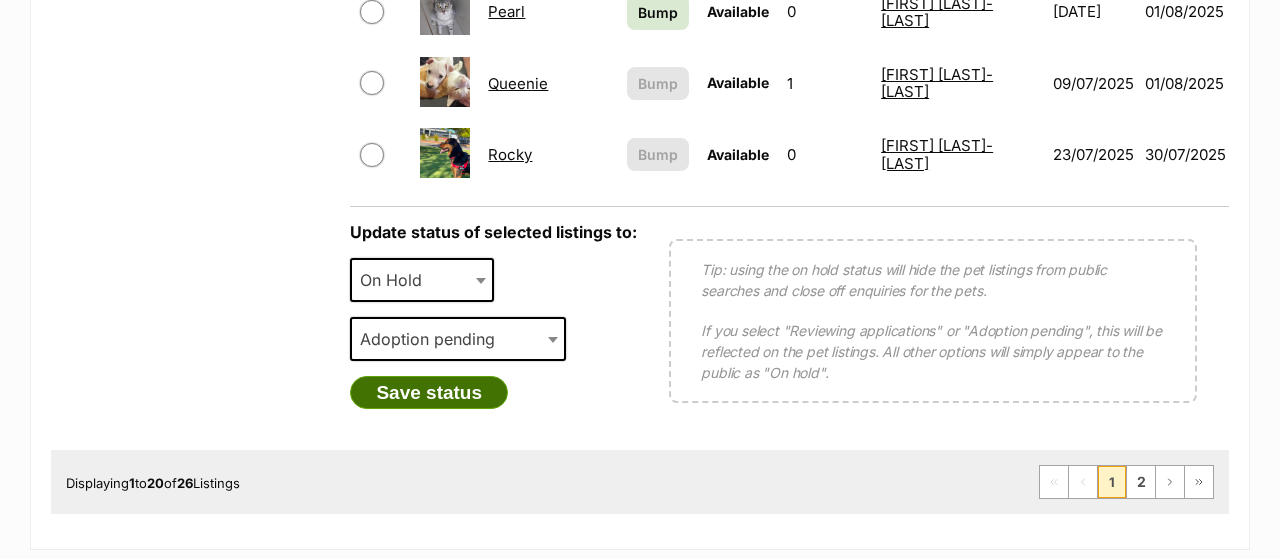 click on "Save status" at bounding box center [429, 393] 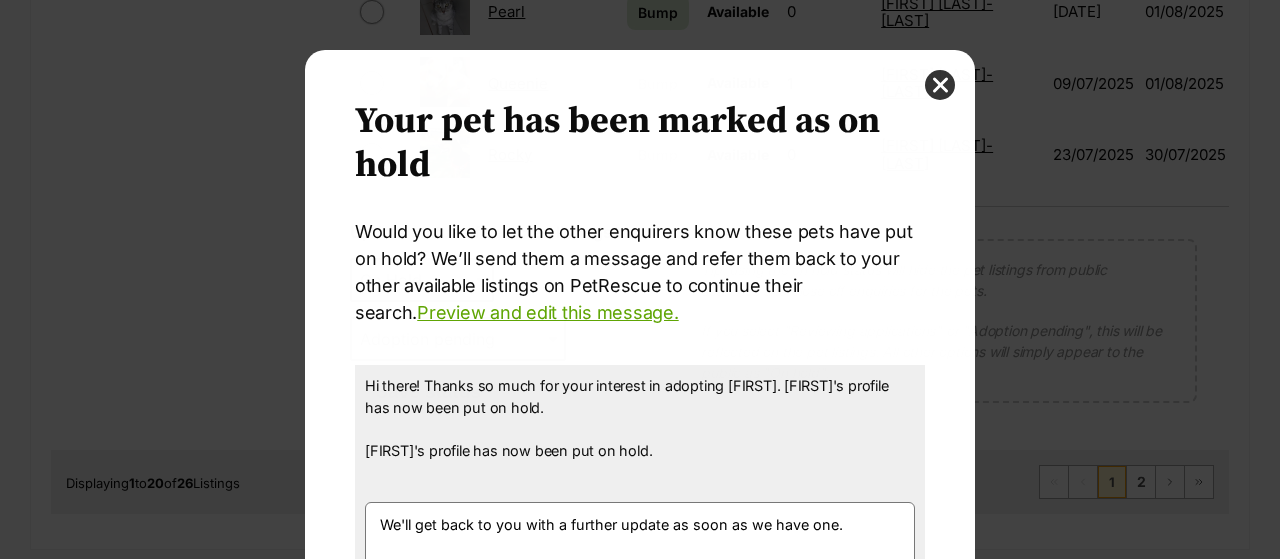 scroll, scrollTop: 0, scrollLeft: 0, axis: both 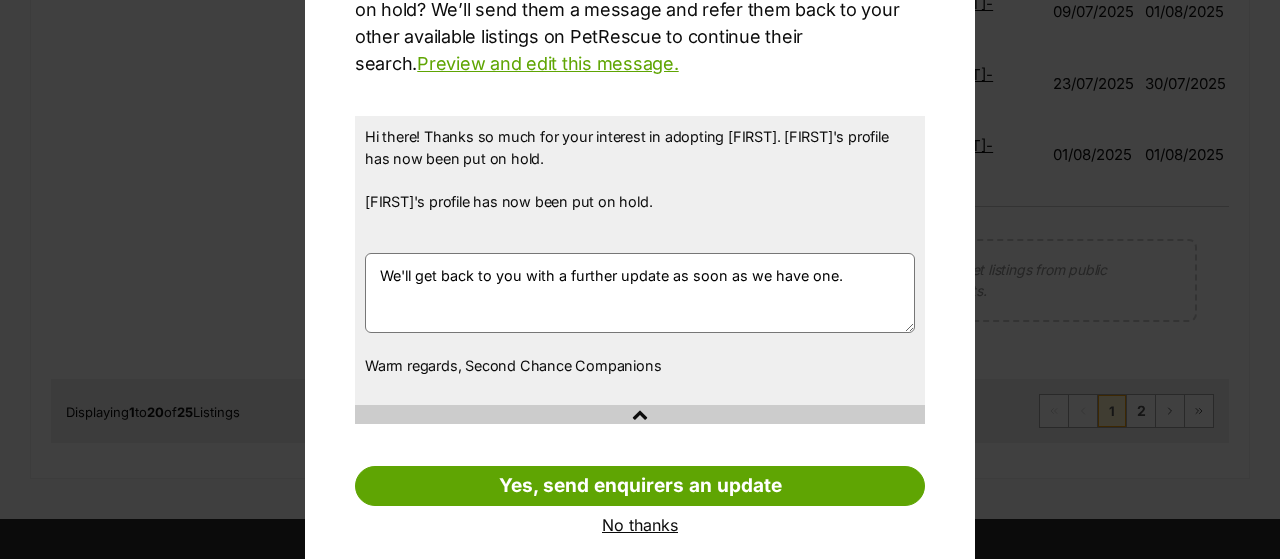 click on "No thanks" at bounding box center [640, 525] 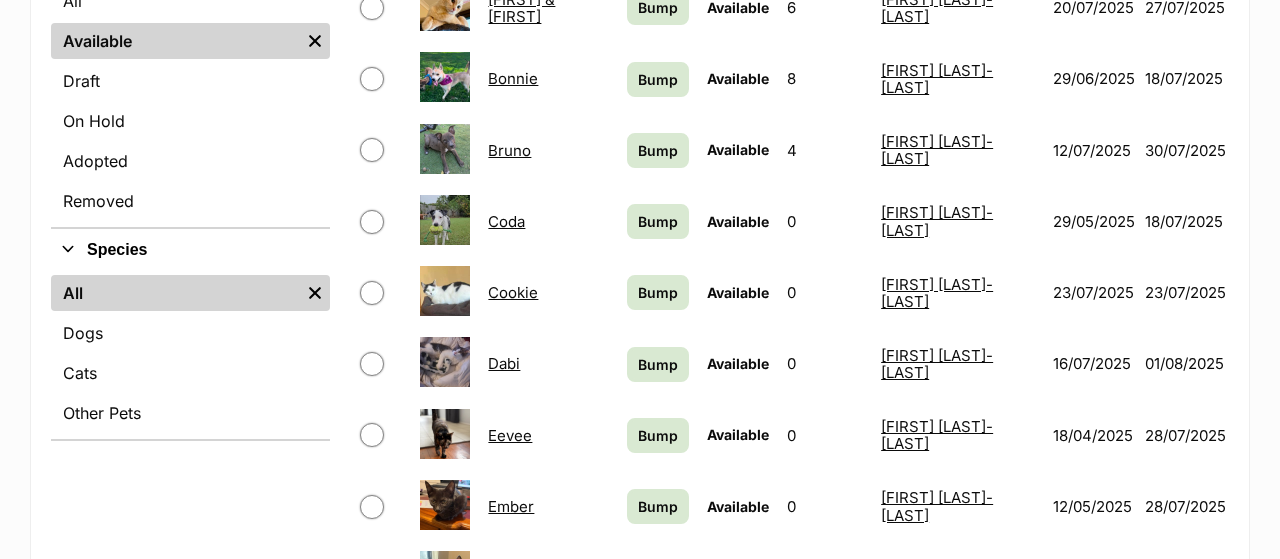 scroll, scrollTop: 416, scrollLeft: 0, axis: vertical 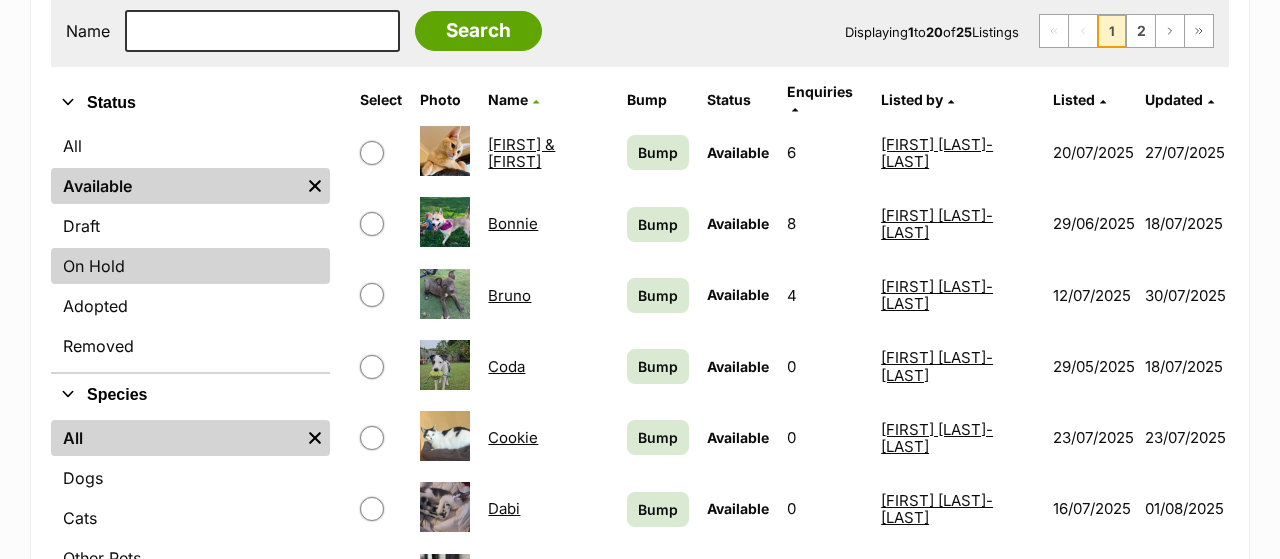 click on "On Hold" at bounding box center (190, 266) 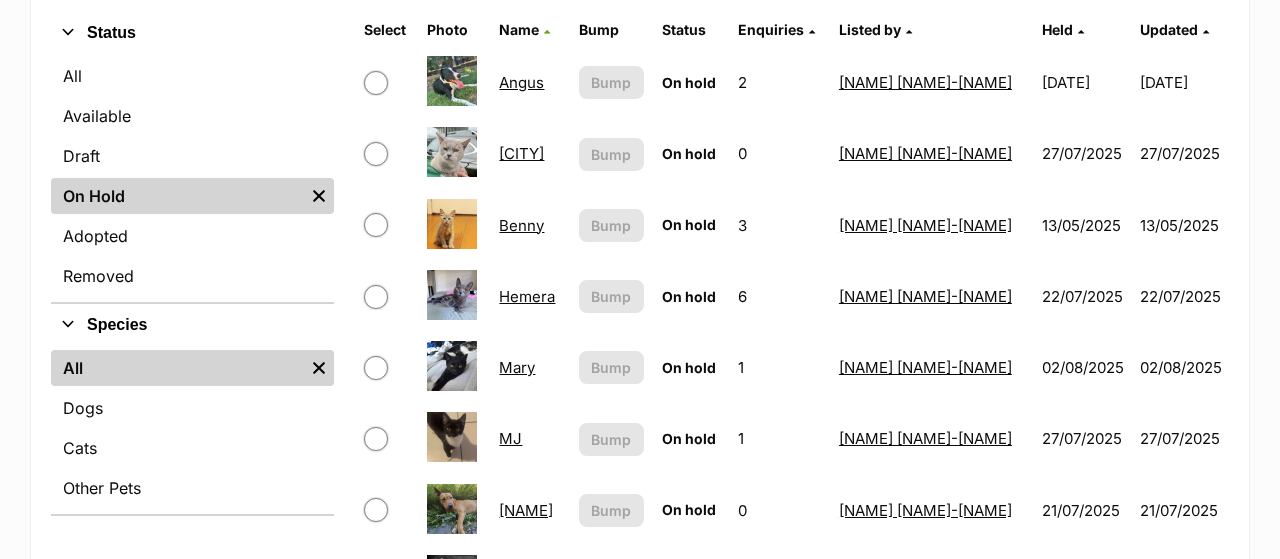 scroll, scrollTop: 520, scrollLeft: 0, axis: vertical 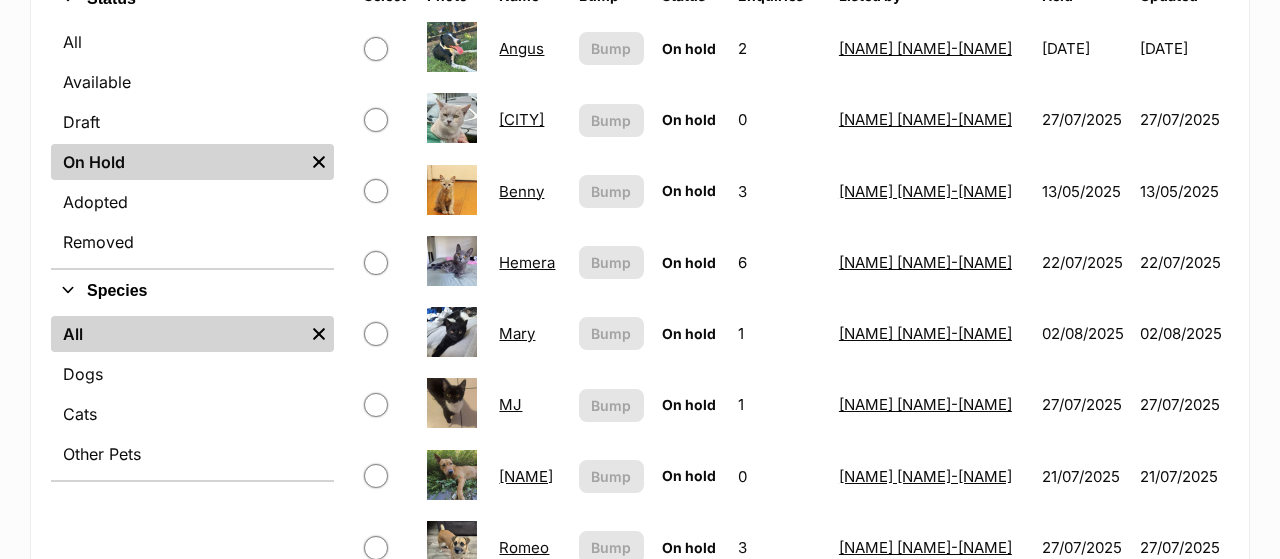 click at bounding box center (376, 263) 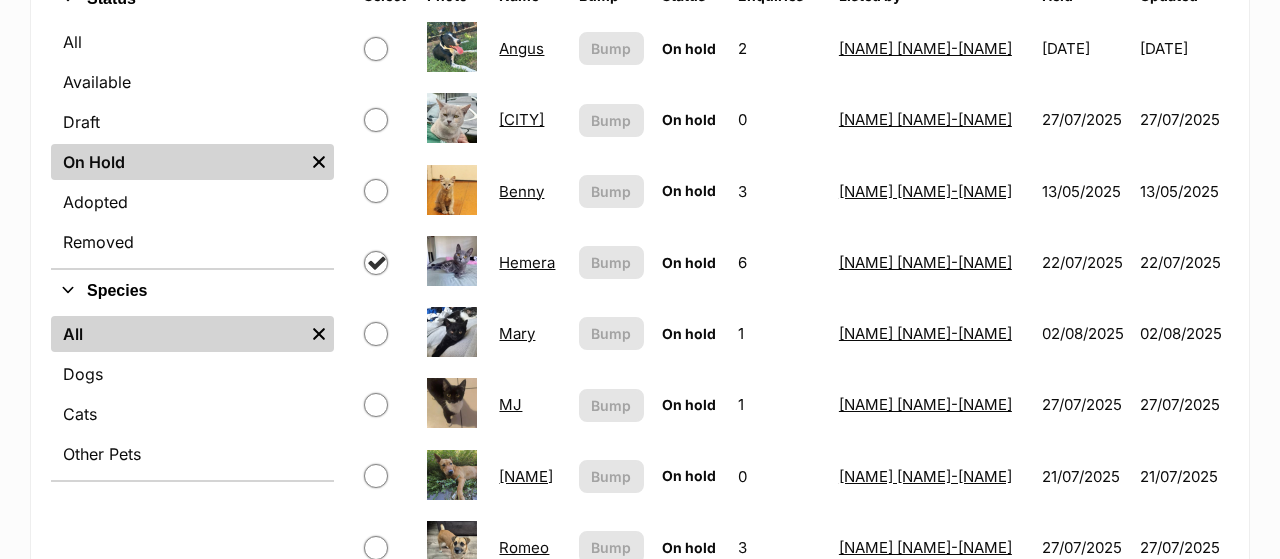 checkbox on "true" 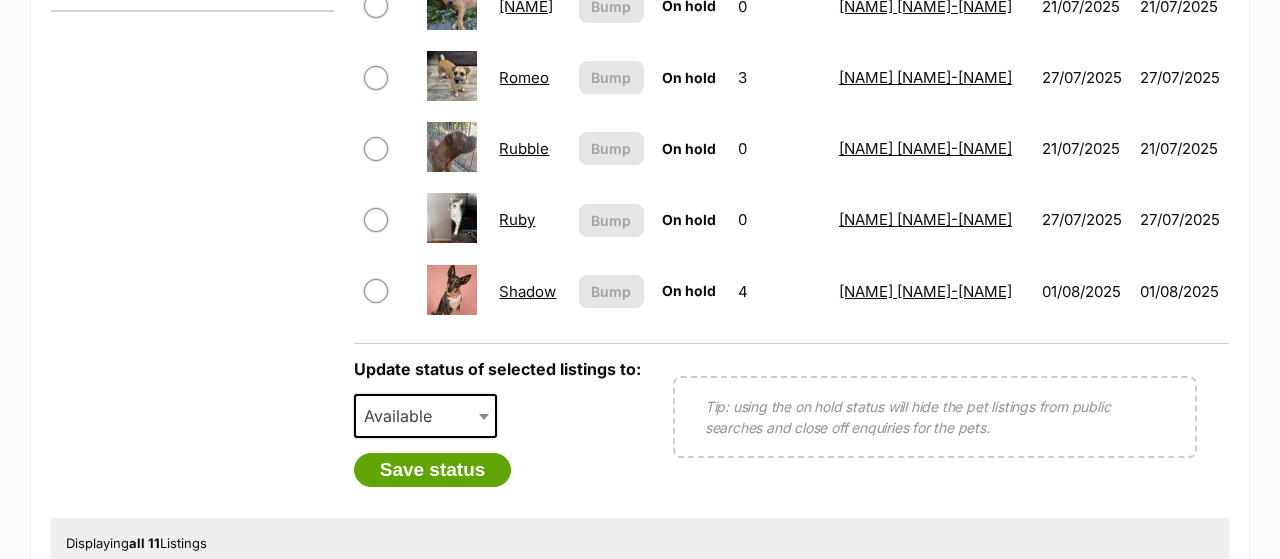 scroll, scrollTop: 1040, scrollLeft: 0, axis: vertical 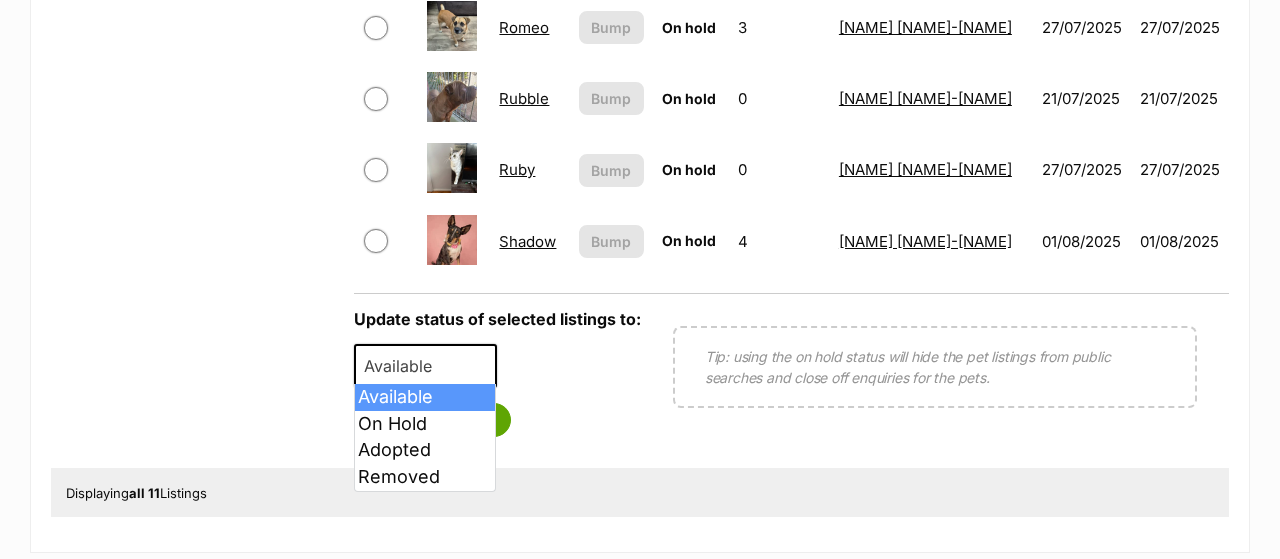 click on "Available" at bounding box center (426, 366) 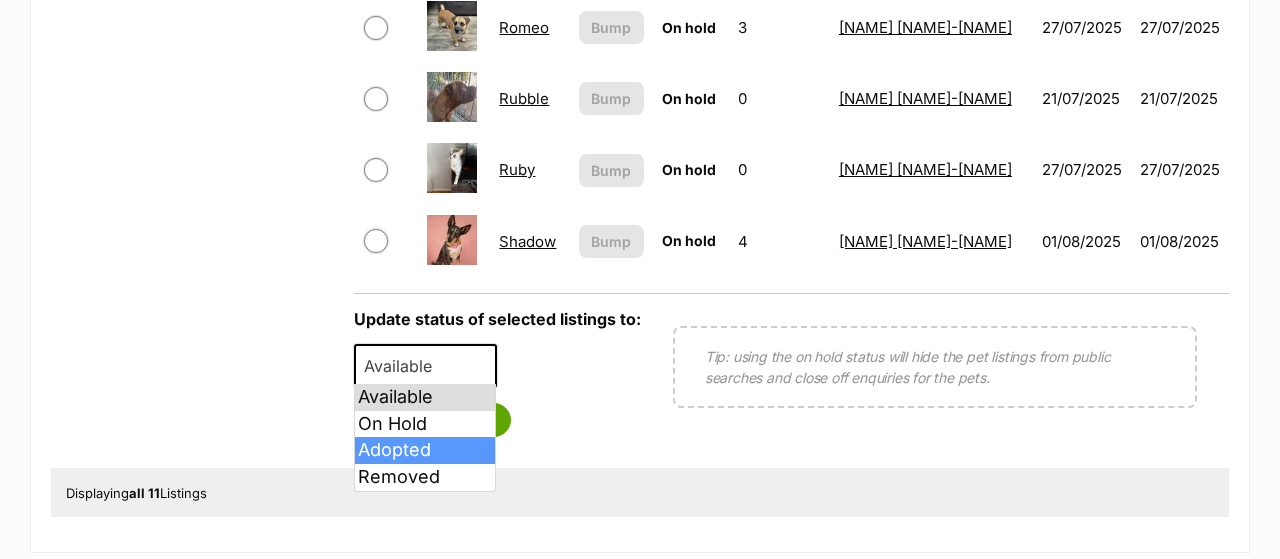 select on "rehomed" 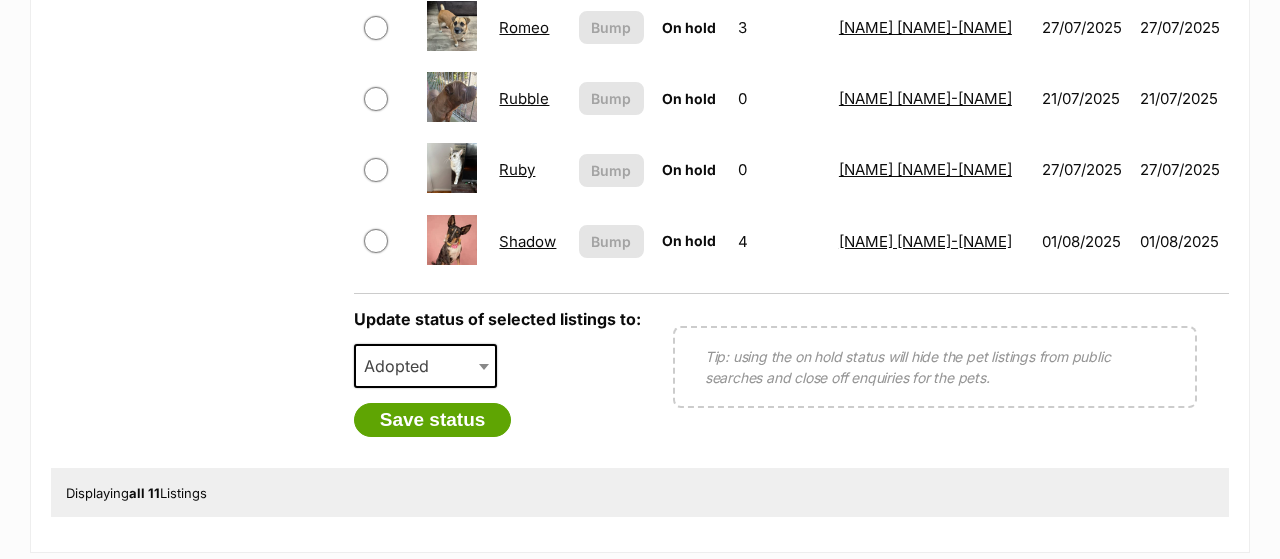 click on "Refine your search
Status
All
Available
Draft
On Hold
Remove filter
Adopted
Removed
Species
All
Remove filter
Dogs
Cats
Other Pets" at bounding box center (192, -37) 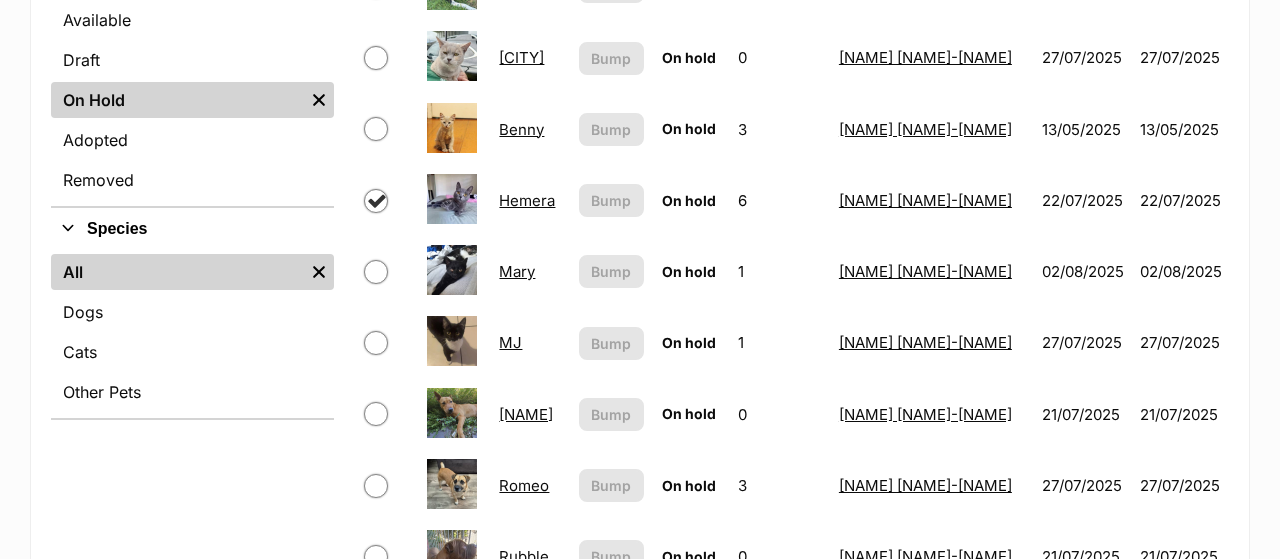 scroll, scrollTop: 416, scrollLeft: 0, axis: vertical 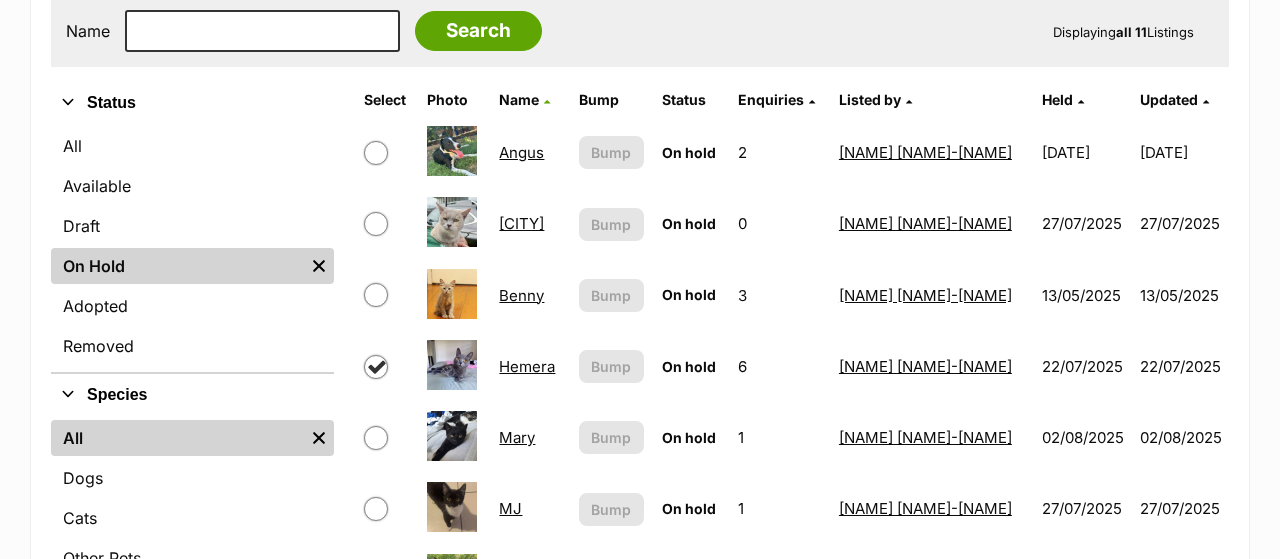 click at bounding box center (376, 367) 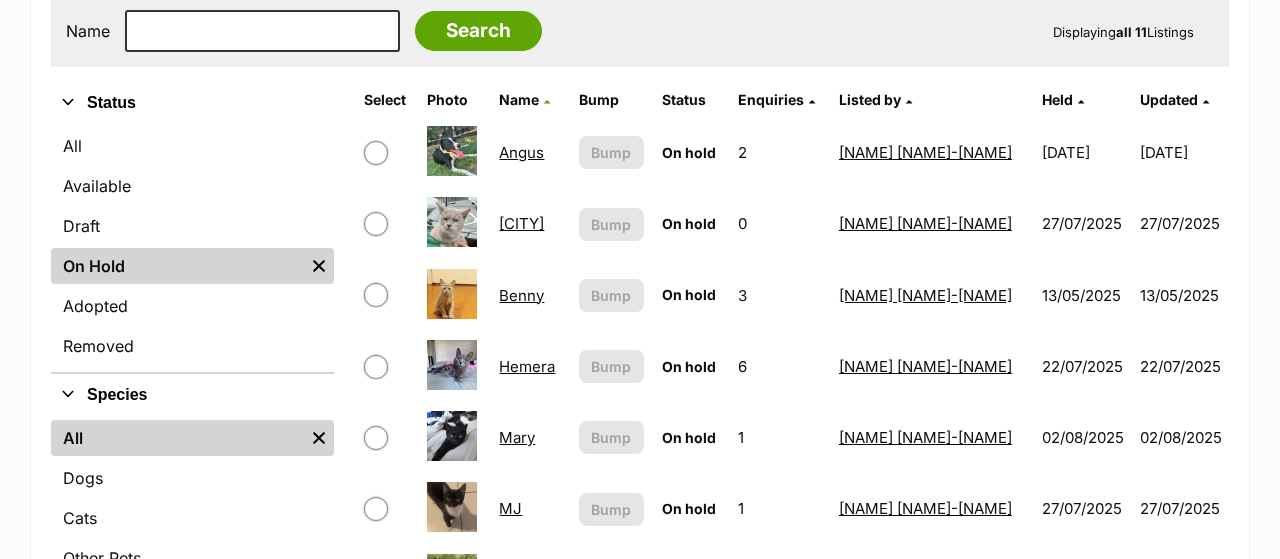 checkbox on "false" 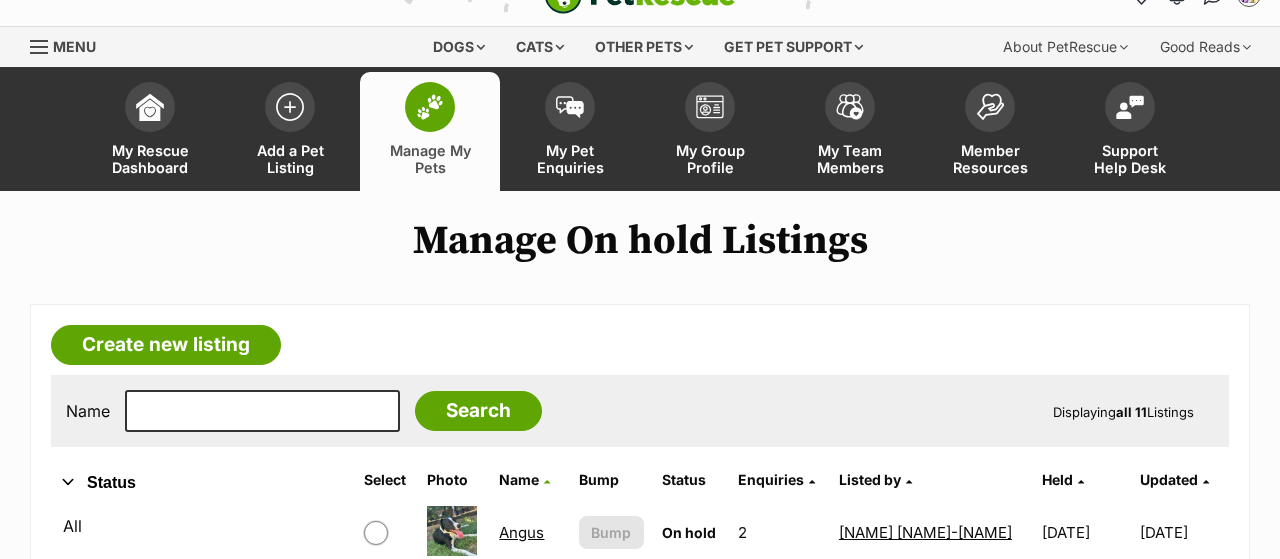 scroll, scrollTop: 0, scrollLeft: 0, axis: both 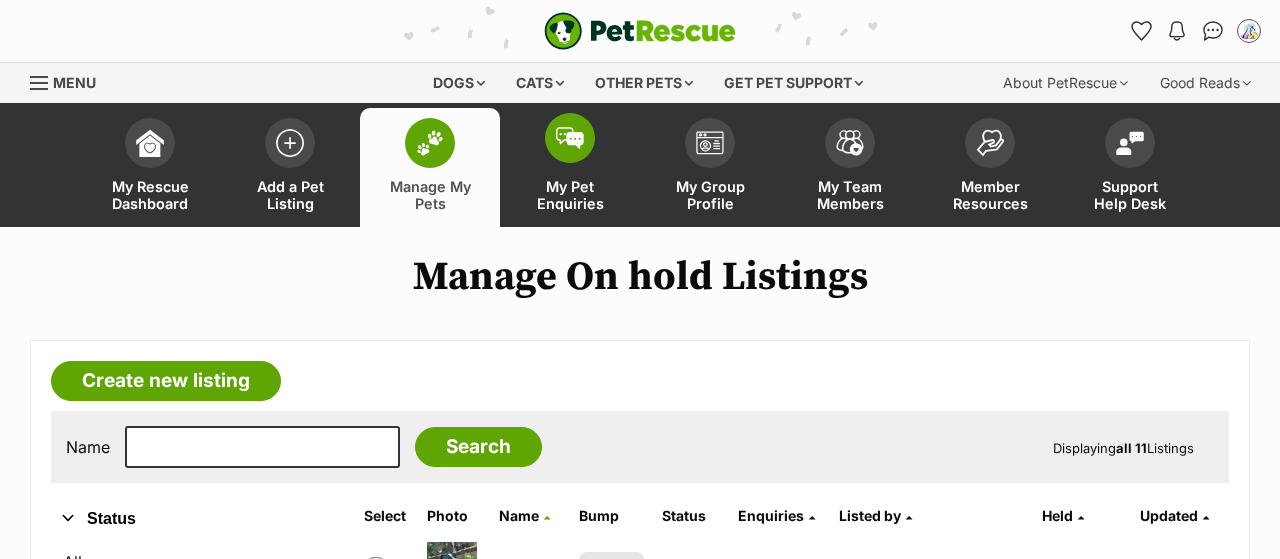click on "My Pet Enquiries" at bounding box center (570, 195) 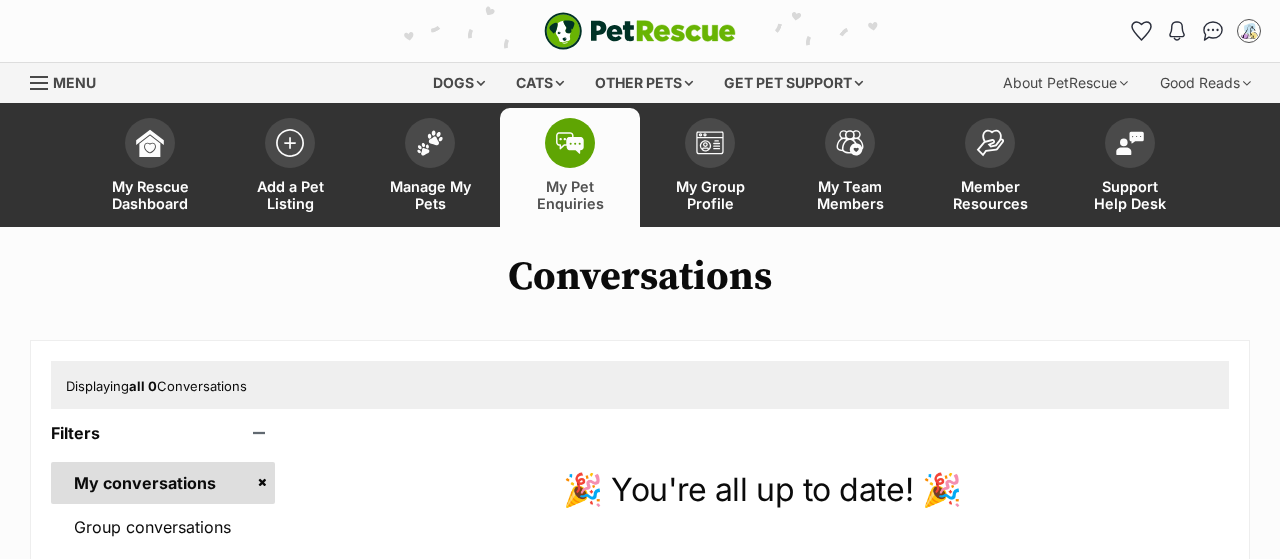 scroll, scrollTop: 0, scrollLeft: 0, axis: both 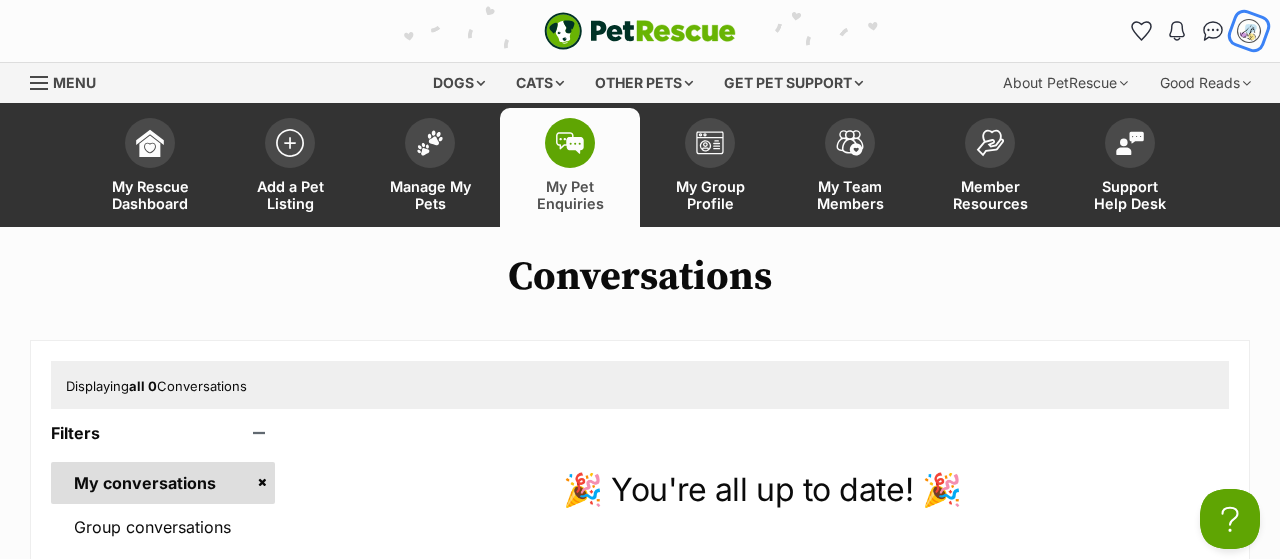 click at bounding box center (1249, 31) 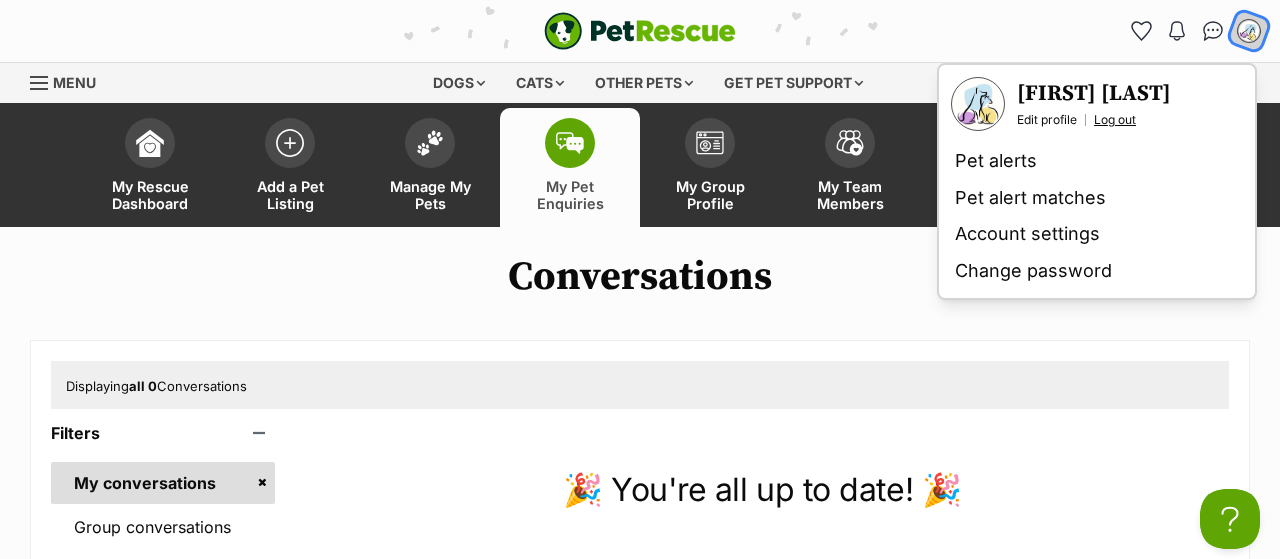 click on "Log out" at bounding box center (1115, 120) 